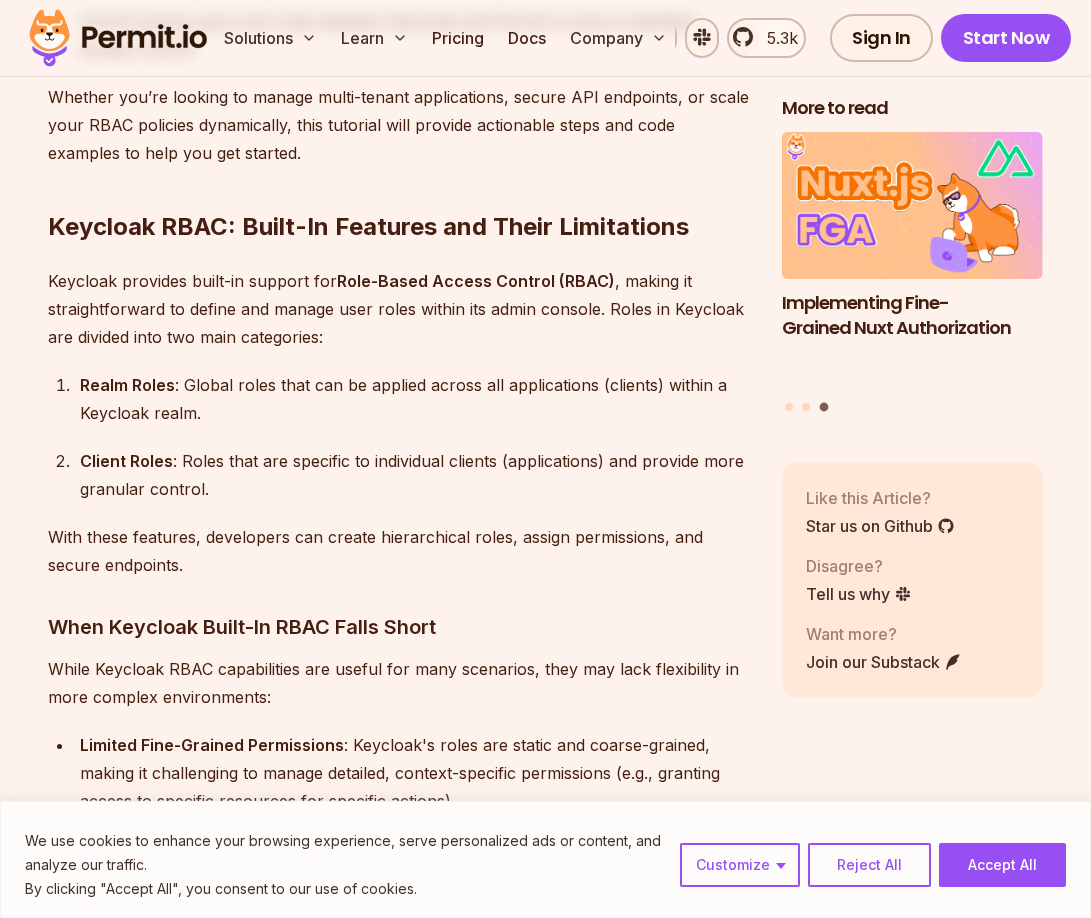 scroll, scrollTop: 1836, scrollLeft: 0, axis: vertical 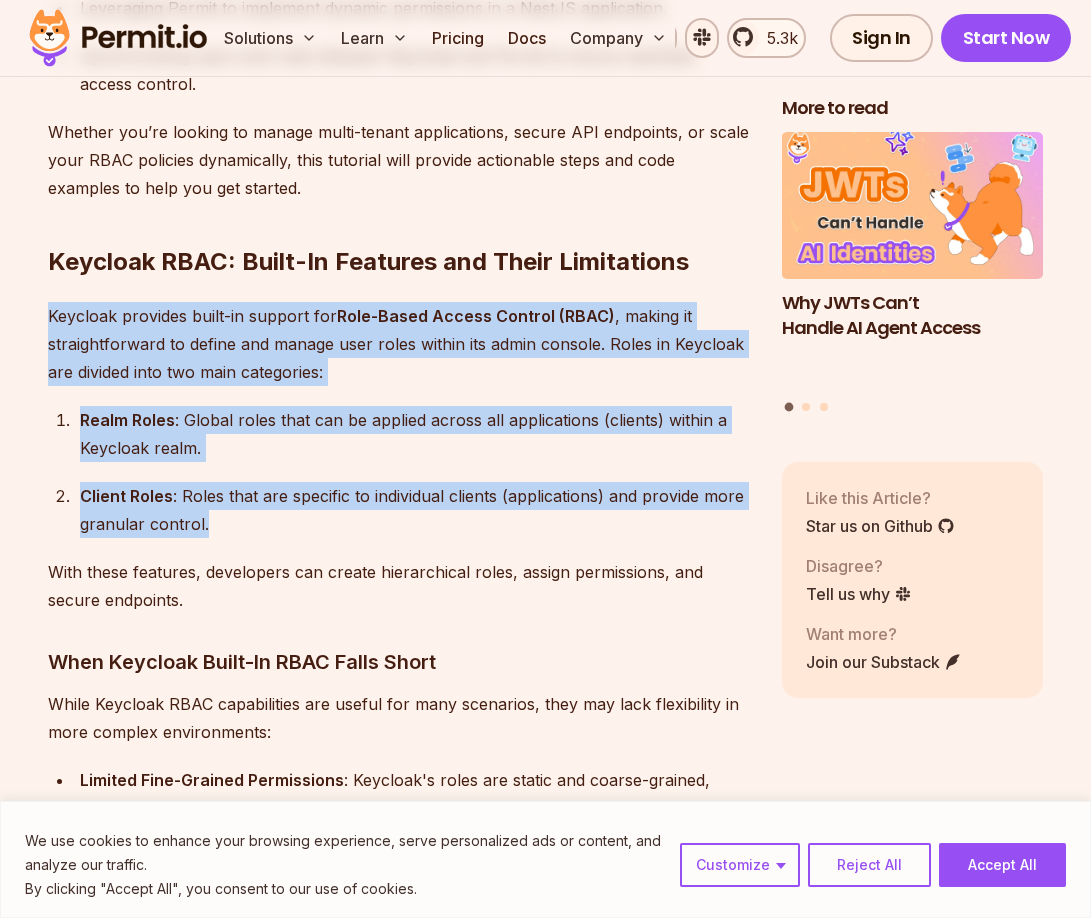 drag, startPoint x: 50, startPoint y: 317, endPoint x: 277, endPoint y: 521, distance: 305.19666 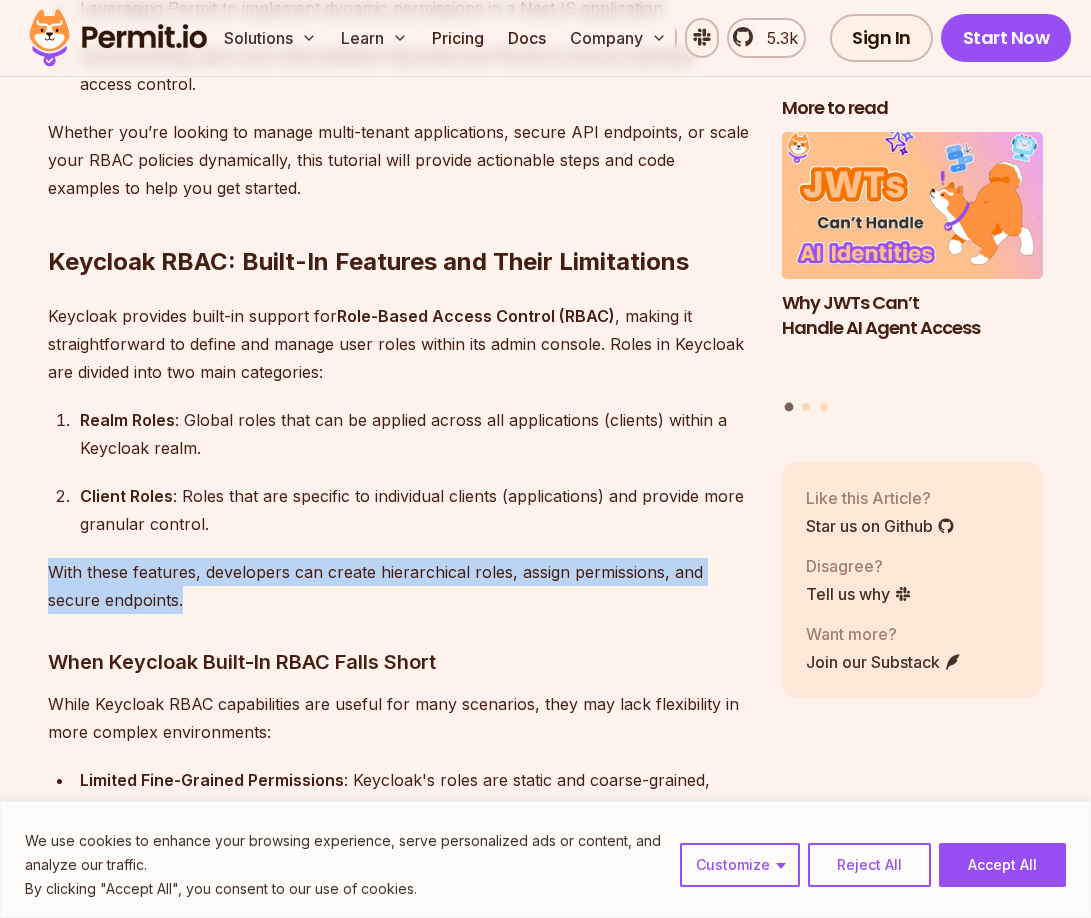 drag, startPoint x: 42, startPoint y: 570, endPoint x: 206, endPoint y: 599, distance: 166.54428 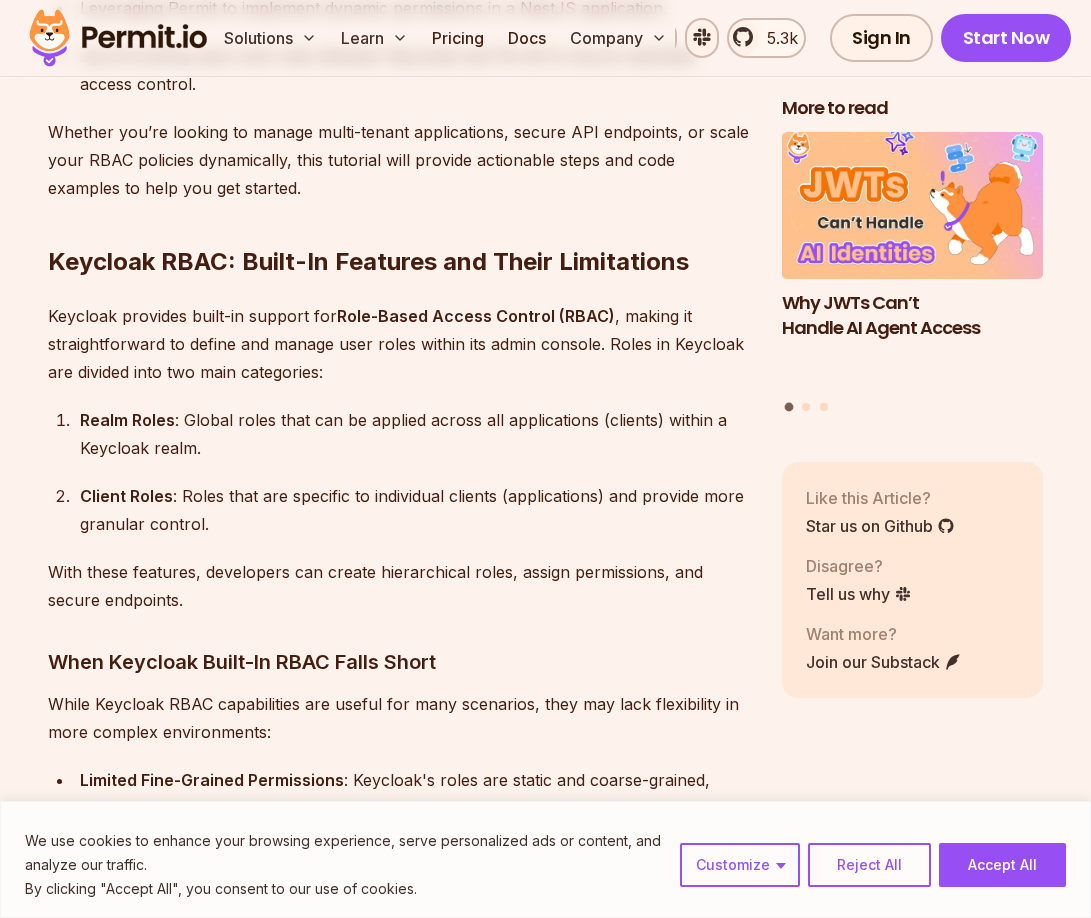 click on "With these features, developers can create hierarchical roles, assign permissions, and secure endpoints." at bounding box center (399, 586) 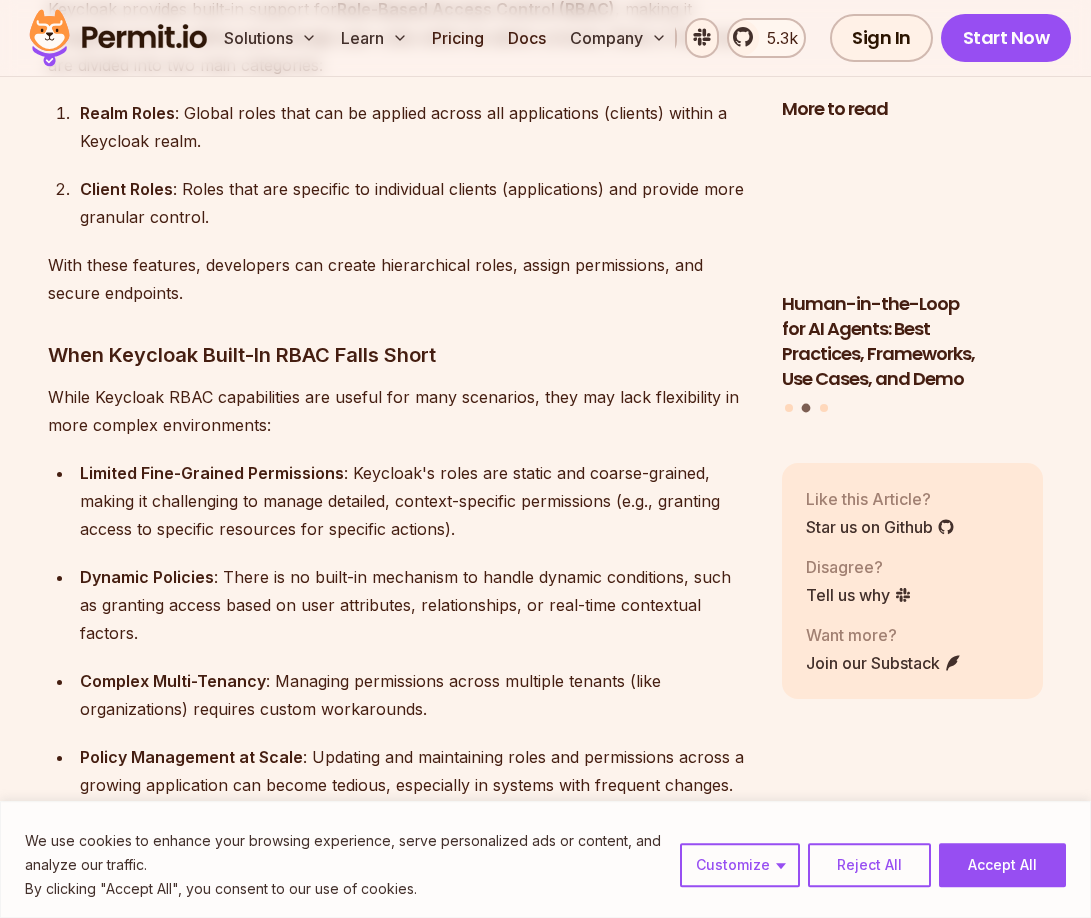 scroll, scrollTop: 2142, scrollLeft: 0, axis: vertical 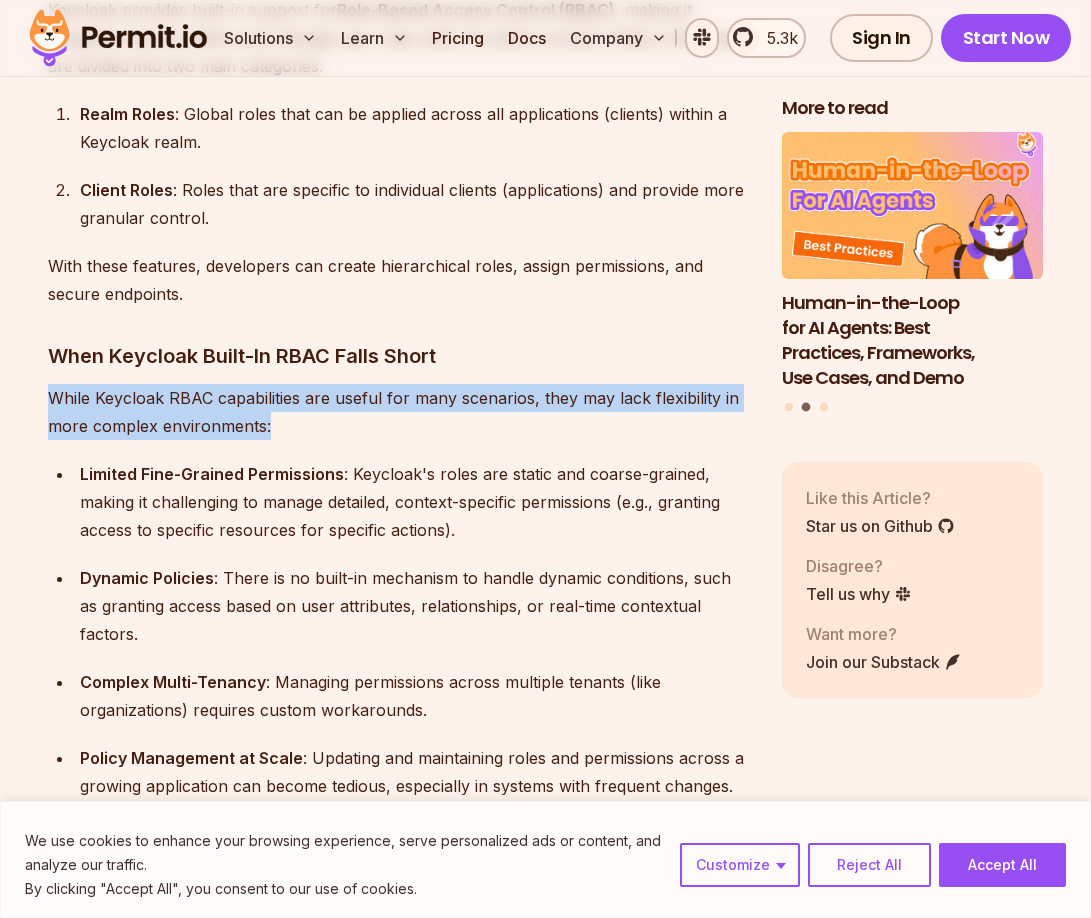 drag, startPoint x: 45, startPoint y: 396, endPoint x: 308, endPoint y: 421, distance: 264.18555 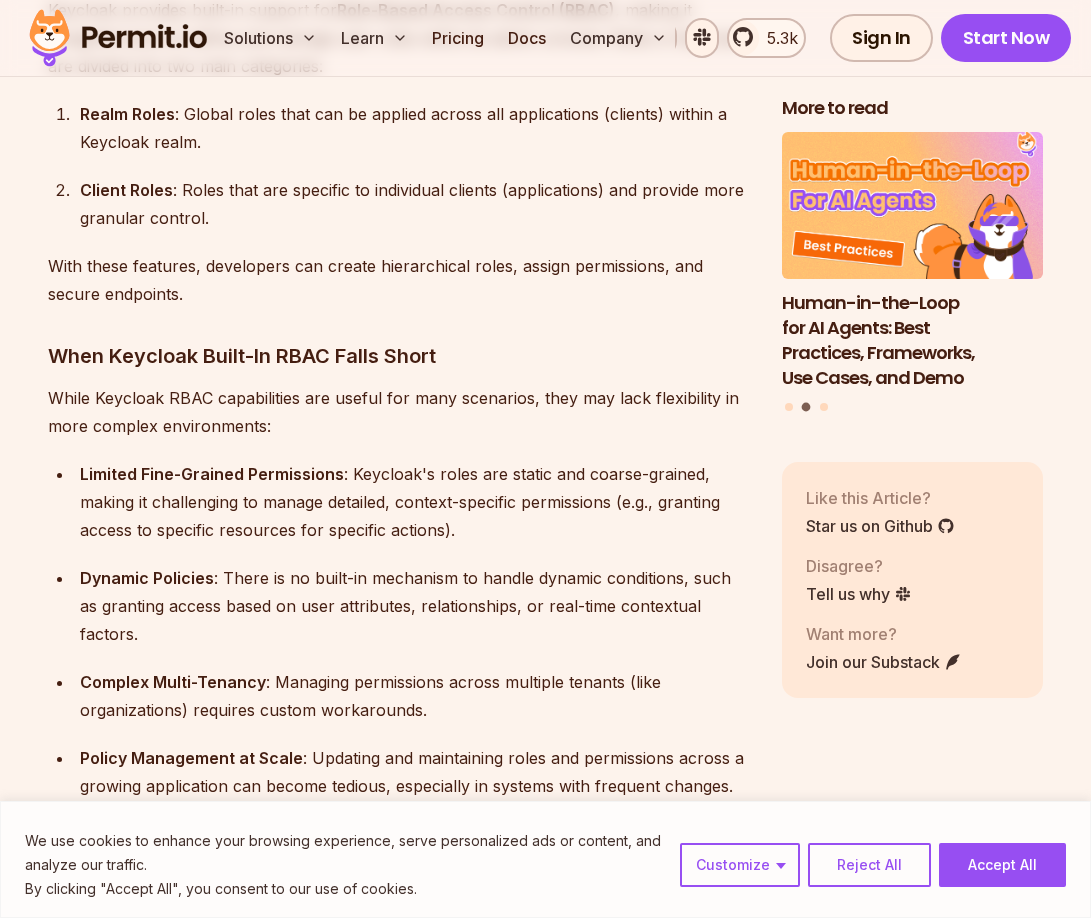click on "While Keycloak RBAC capabilities are useful for many scenarios, they may lack flexibility in more complex environments:" at bounding box center (399, 412) 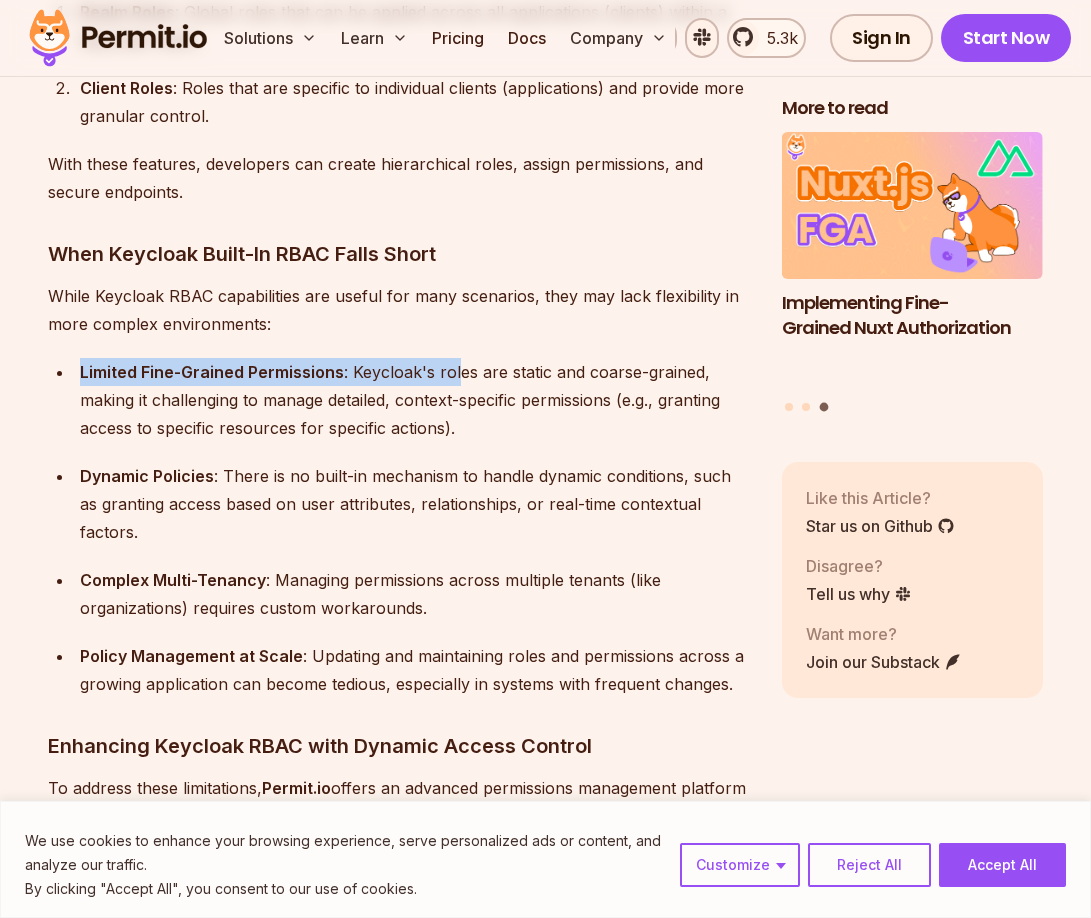 drag, startPoint x: 83, startPoint y: 366, endPoint x: 420, endPoint y: 381, distance: 337.33365 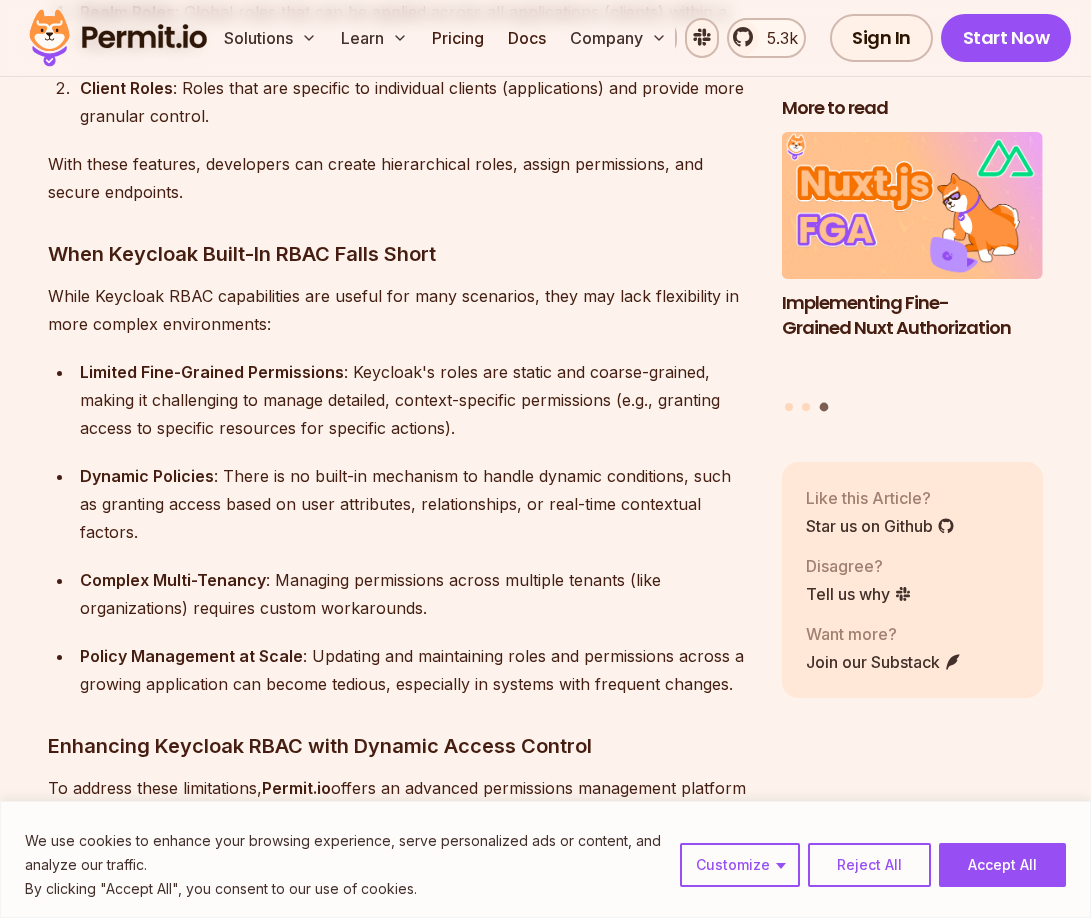 click on "Limited Fine-Grained Permissions : Keycloak's roles are static and coarse-grained, making it challenging to manage detailed, context-specific permissions (e.g., granting access to specific resources for specific actions)." at bounding box center [415, 400] 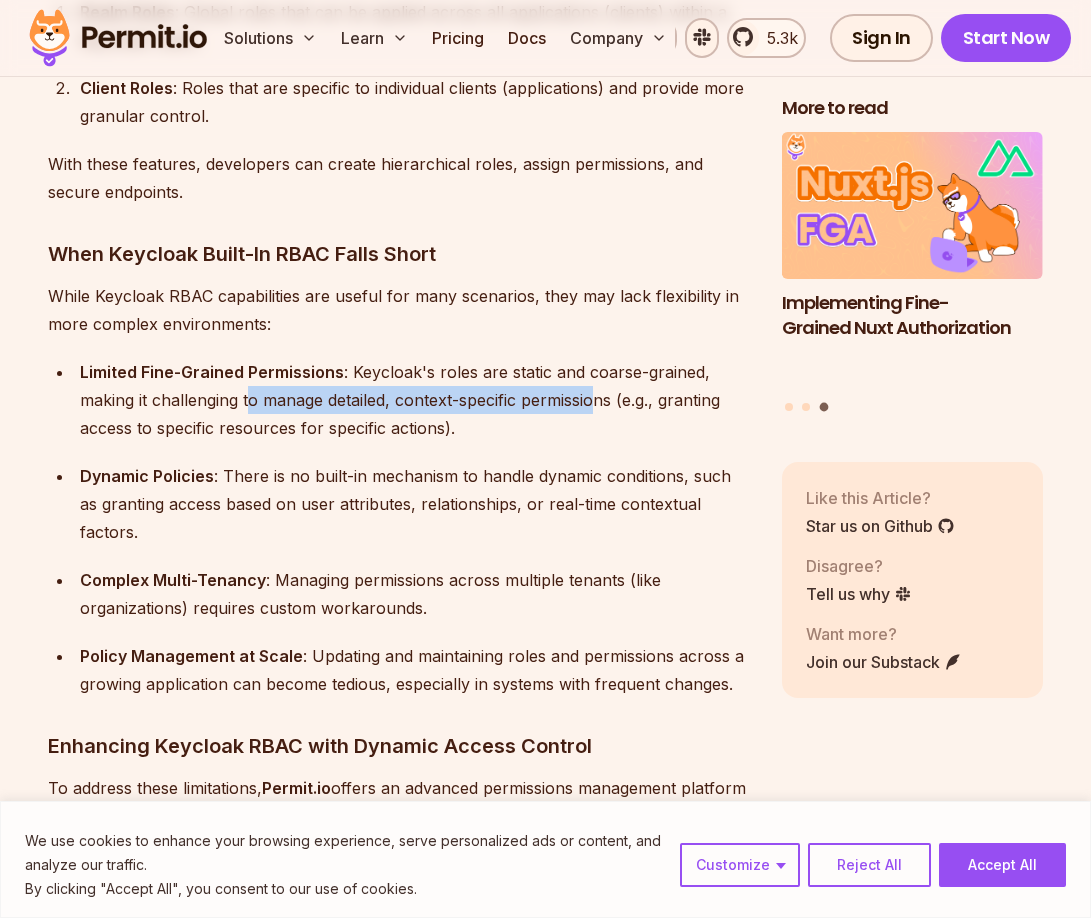 drag, startPoint x: 254, startPoint y: 404, endPoint x: 598, endPoint y: 396, distance: 344.09302 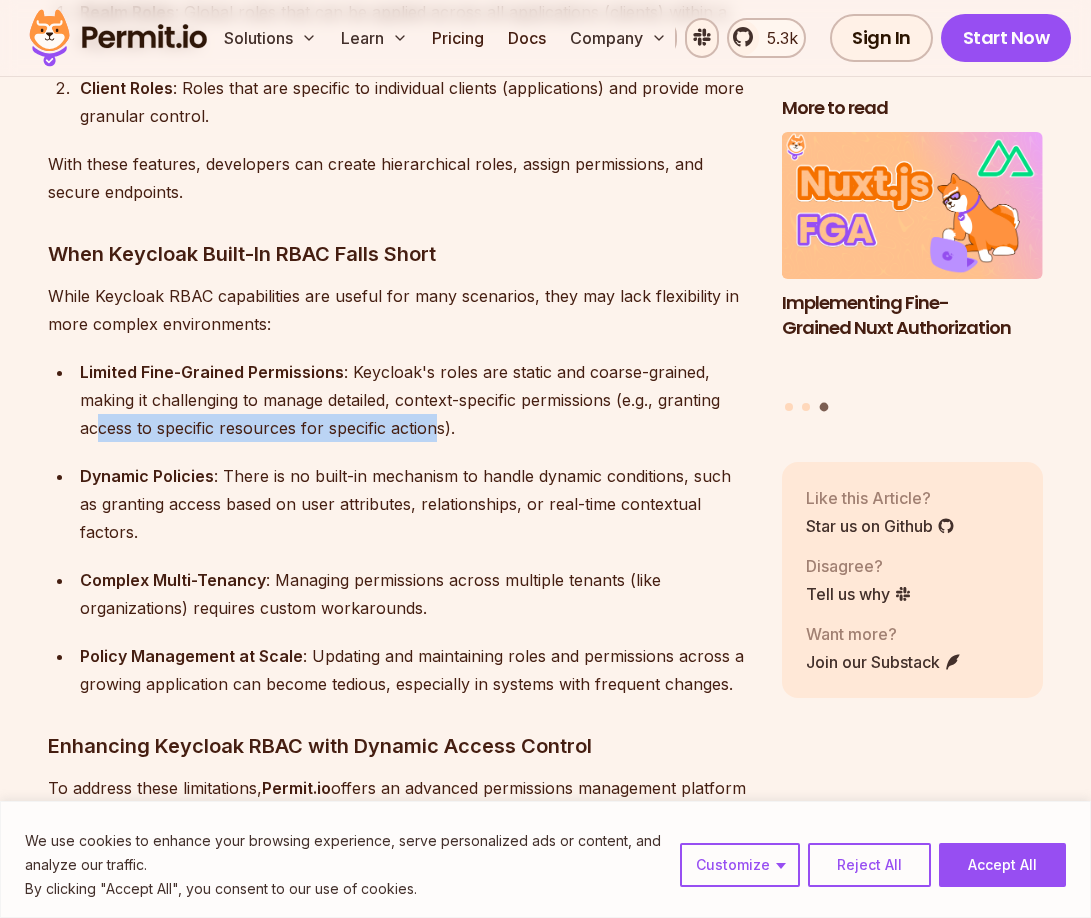 drag, startPoint x: 94, startPoint y: 430, endPoint x: 440, endPoint y: 422, distance: 346.09247 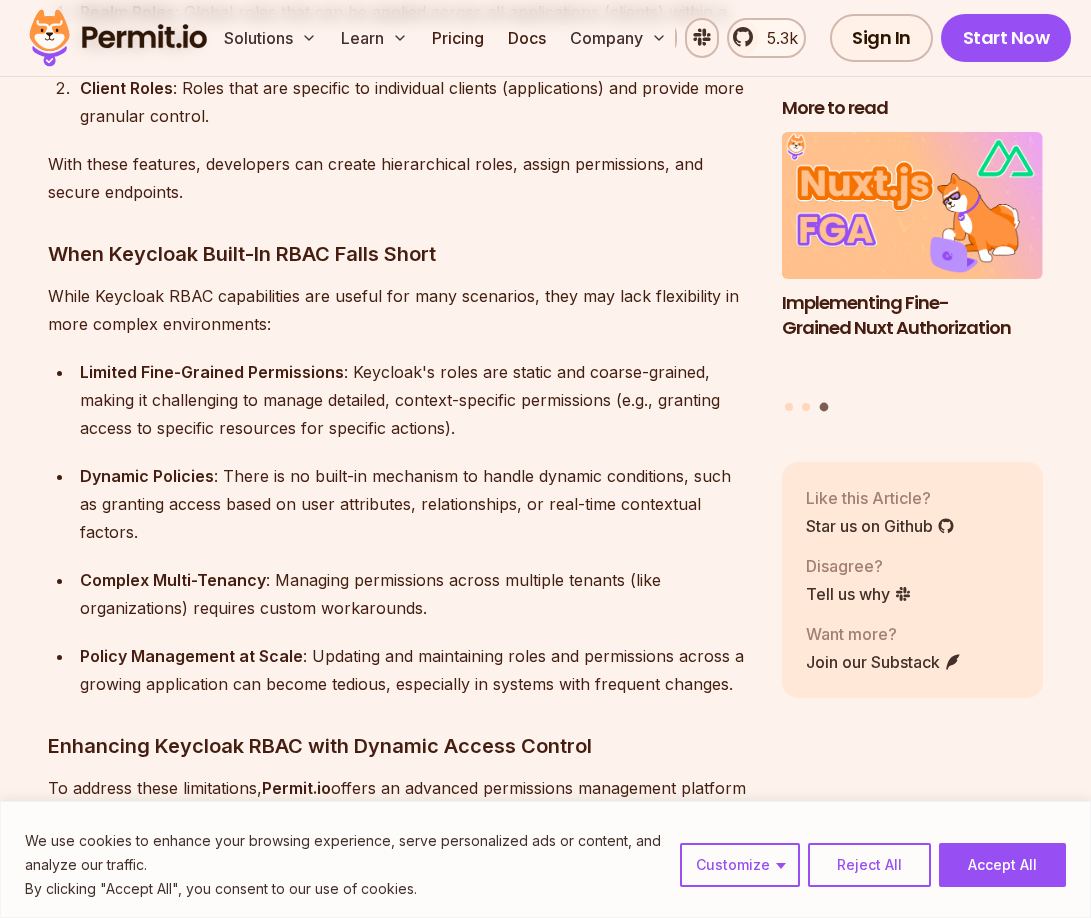 click on "Limited Fine-Grained Permissions : Keycloak's roles are static and coarse-grained, making it challenging to manage detailed, context-specific permissions (e.g., granting access to specific resources for specific actions). Dynamic Policies : There is no built-in mechanism to handle dynamic conditions, such as granting access based on user attributes, relationships, or real-time contextual factors. Complex Multi-Tenancy : Managing permissions across multiple tenants (like organizations) requires custom workarounds. Policy Management at Scale : Updating and maintaining roles and permissions across a growing application can become tedious, especially in systems with frequent changes." at bounding box center (399, 528) 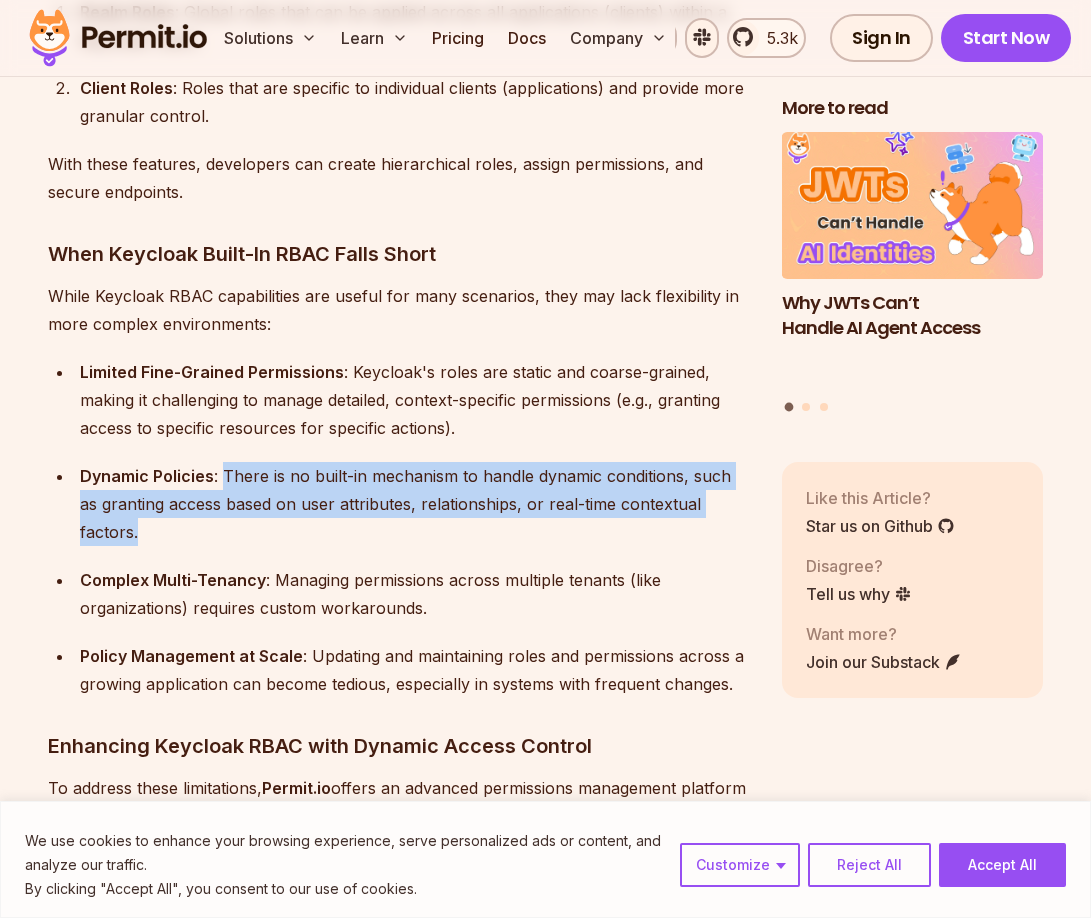 drag, startPoint x: 224, startPoint y: 476, endPoint x: 742, endPoint y: 504, distance: 518.7562 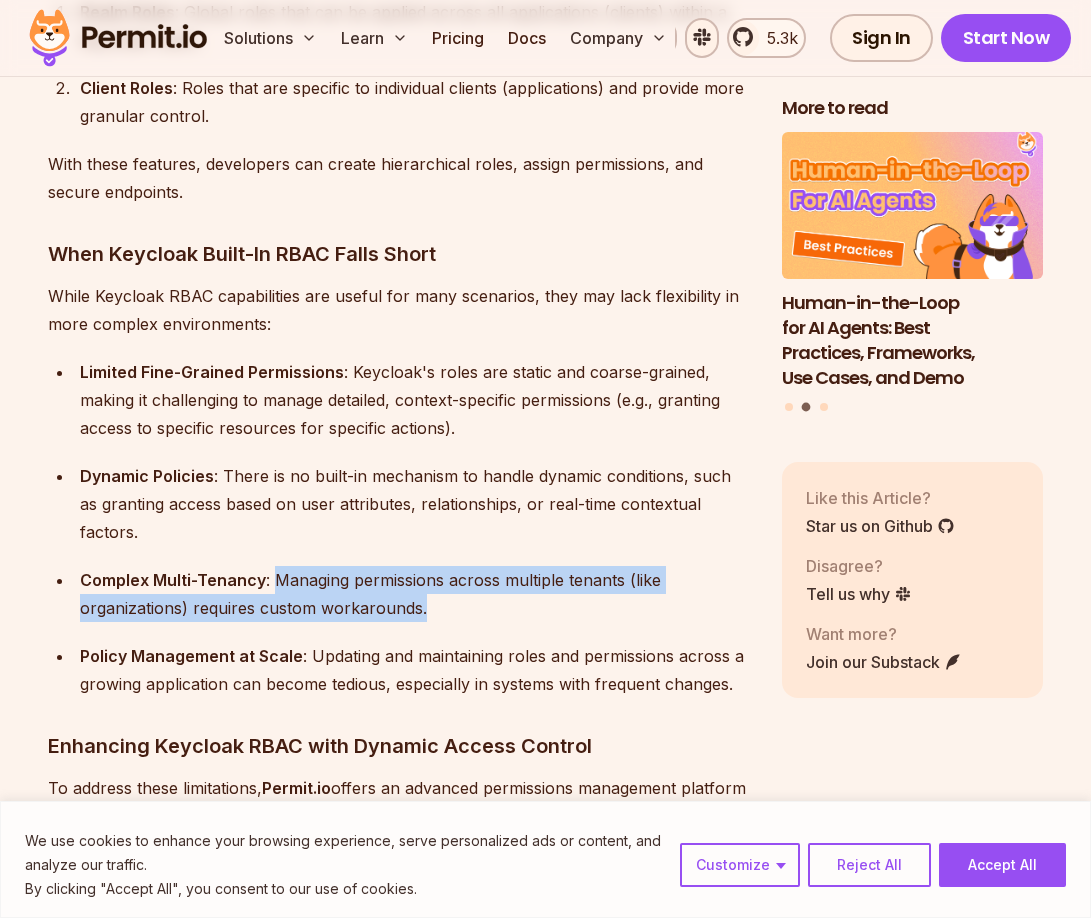 drag, startPoint x: 273, startPoint y: 550, endPoint x: 423, endPoint y: 574, distance: 151.90787 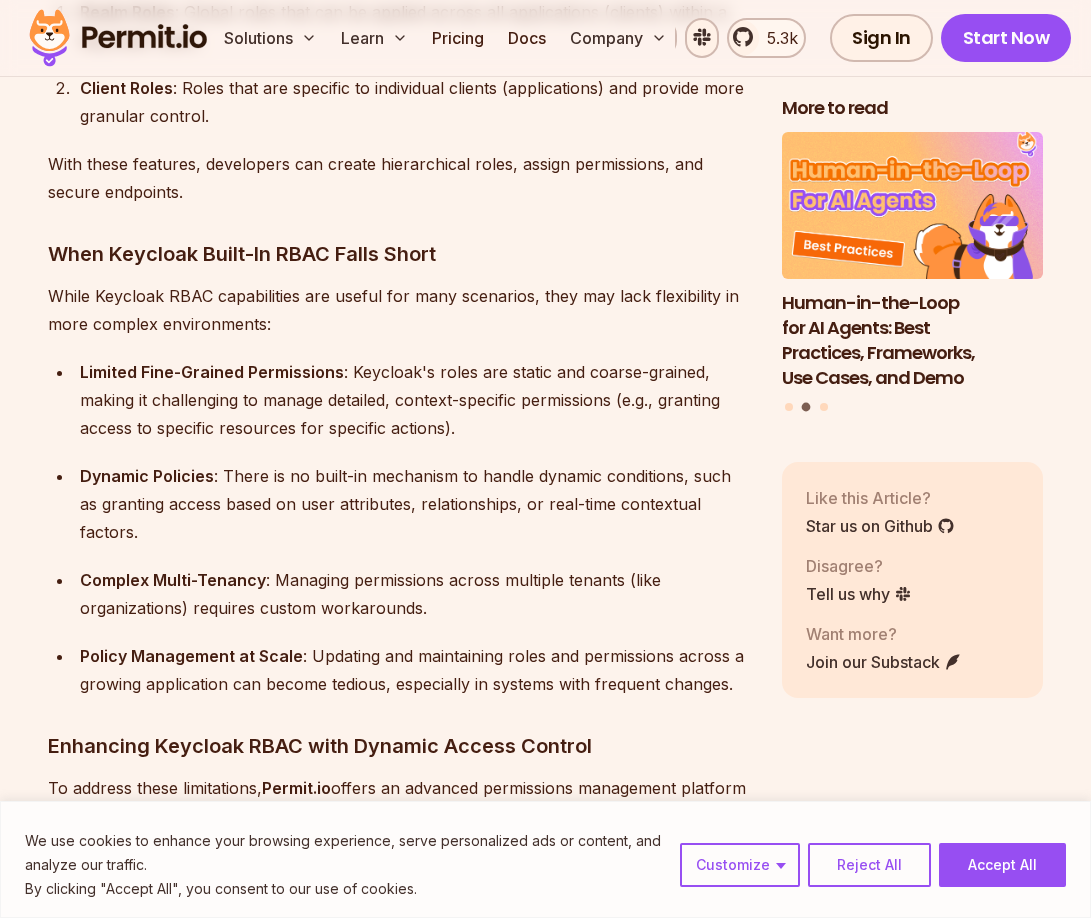 click on "Complex Multi-Tenancy : Managing permissions across multiple tenants (like organizations) requires custom workarounds." at bounding box center [415, 594] 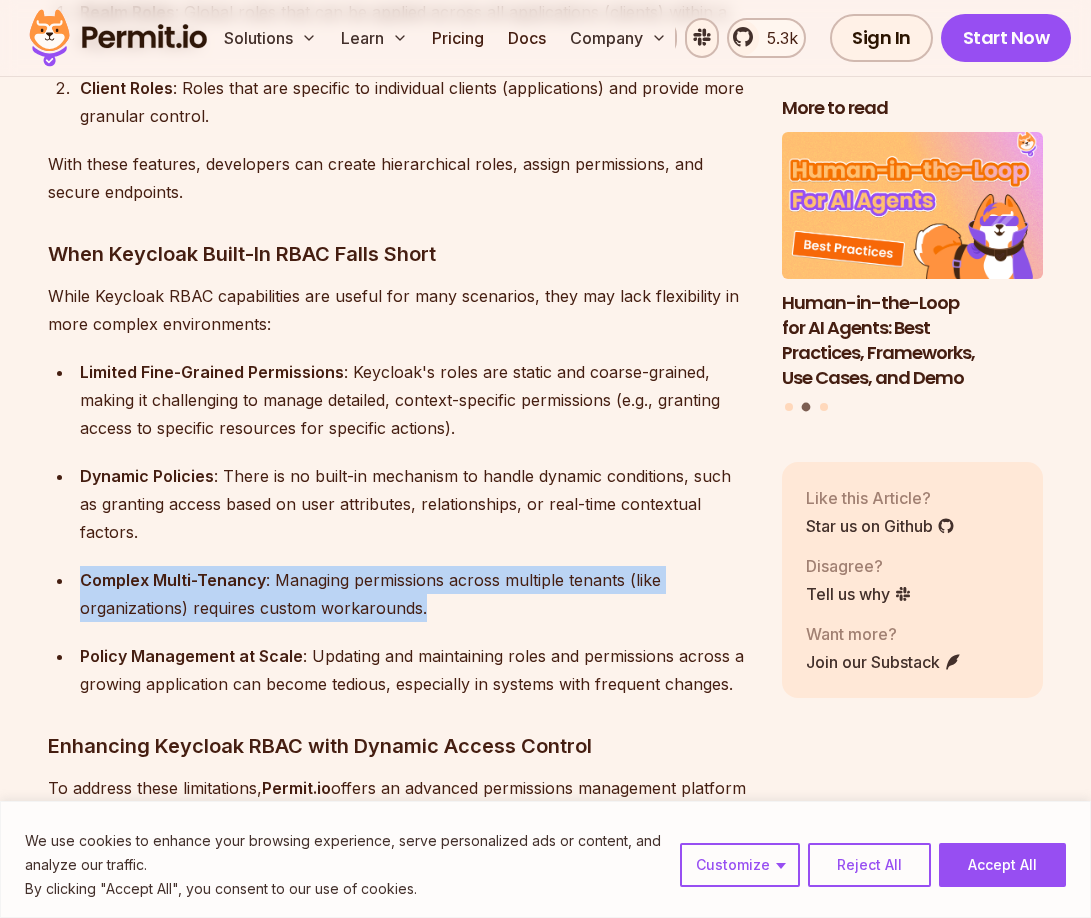 drag, startPoint x: 439, startPoint y: 580, endPoint x: 59, endPoint y: 560, distance: 380.52594 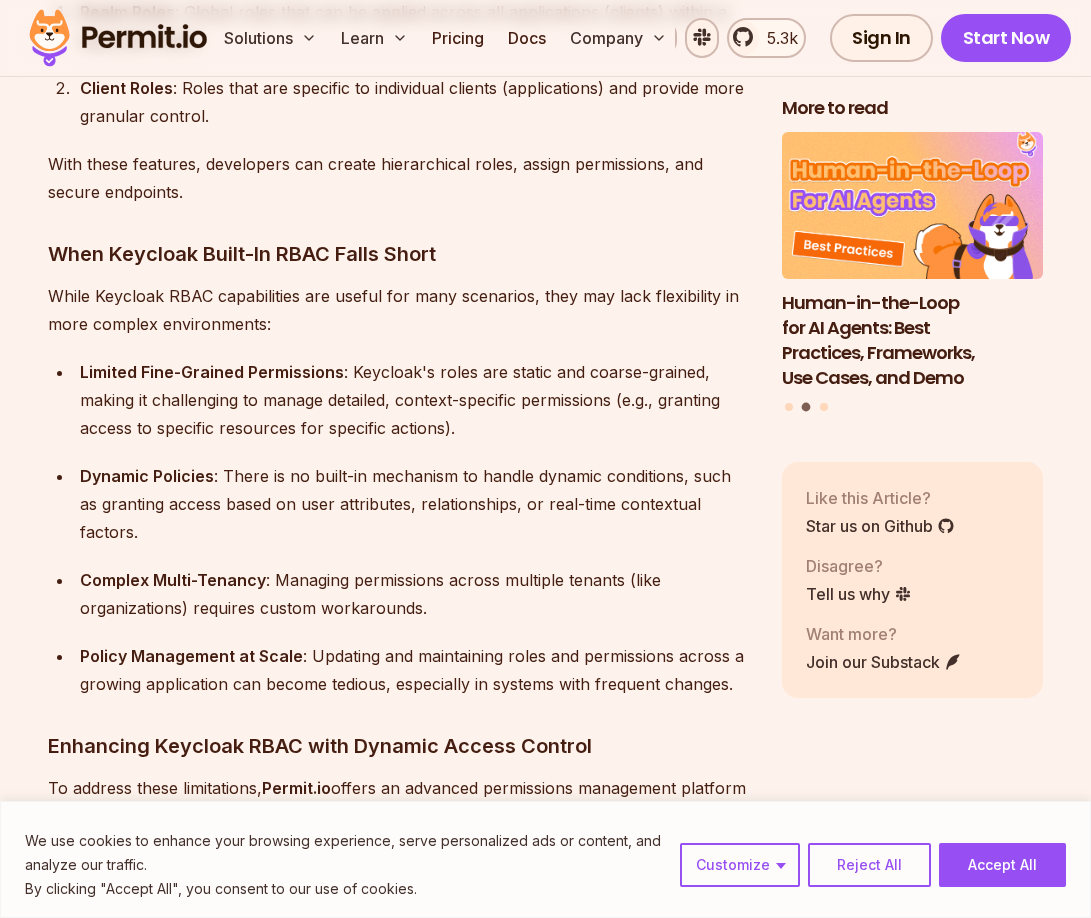 click on "Limited Fine-Grained Permissions : Keycloak's roles are static and coarse-grained, making it challenging to manage detailed, context-specific permissions (e.g., granting access to specific resources for specific actions). Dynamic Policies : There is no built-in mechanism to handle dynamic conditions, such as granting access based on user attributes, relationships, or real-time contextual factors. Complex Multi-Tenancy : Managing permissions across multiple tenants (like organizations) requires custom workarounds. Policy Management at Scale : Updating and maintaining roles and permissions across a growing application can become tedious, especially in systems with frequent changes." at bounding box center (399, 528) 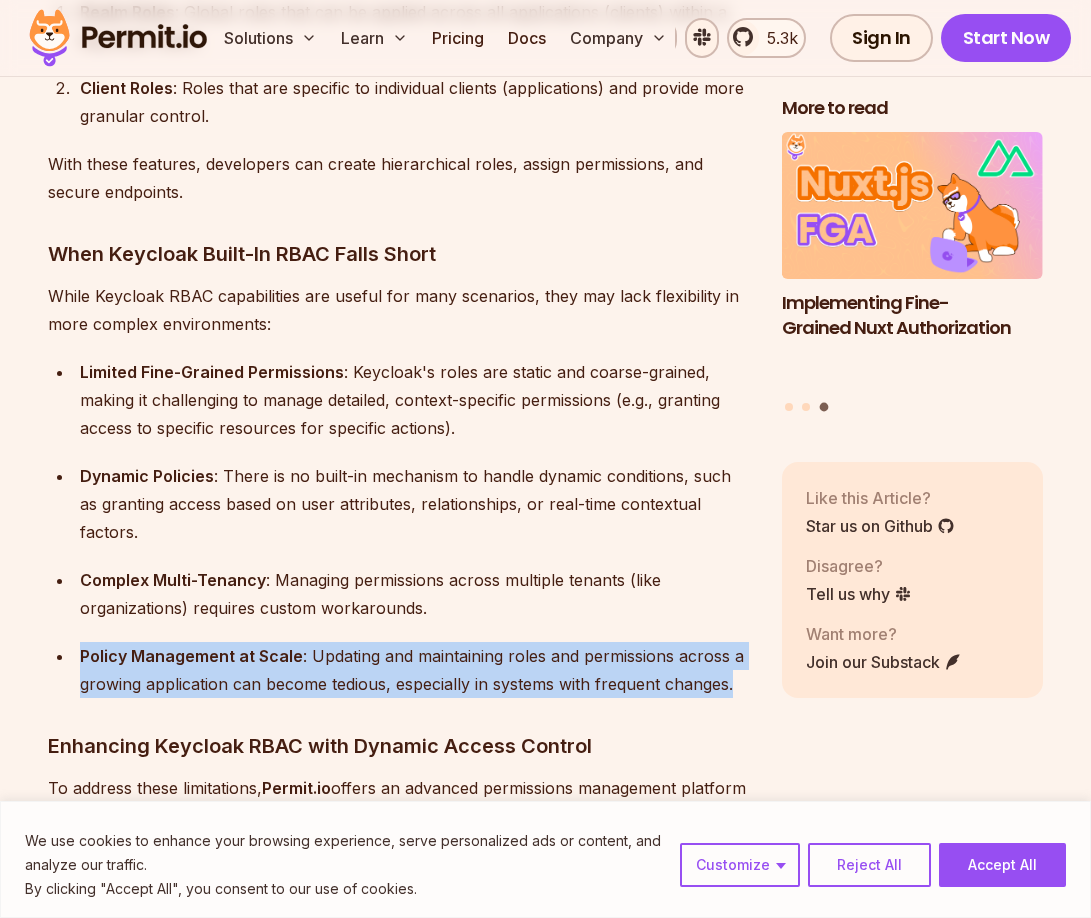 drag, startPoint x: 78, startPoint y: 629, endPoint x: 747, endPoint y: 657, distance: 669.5857 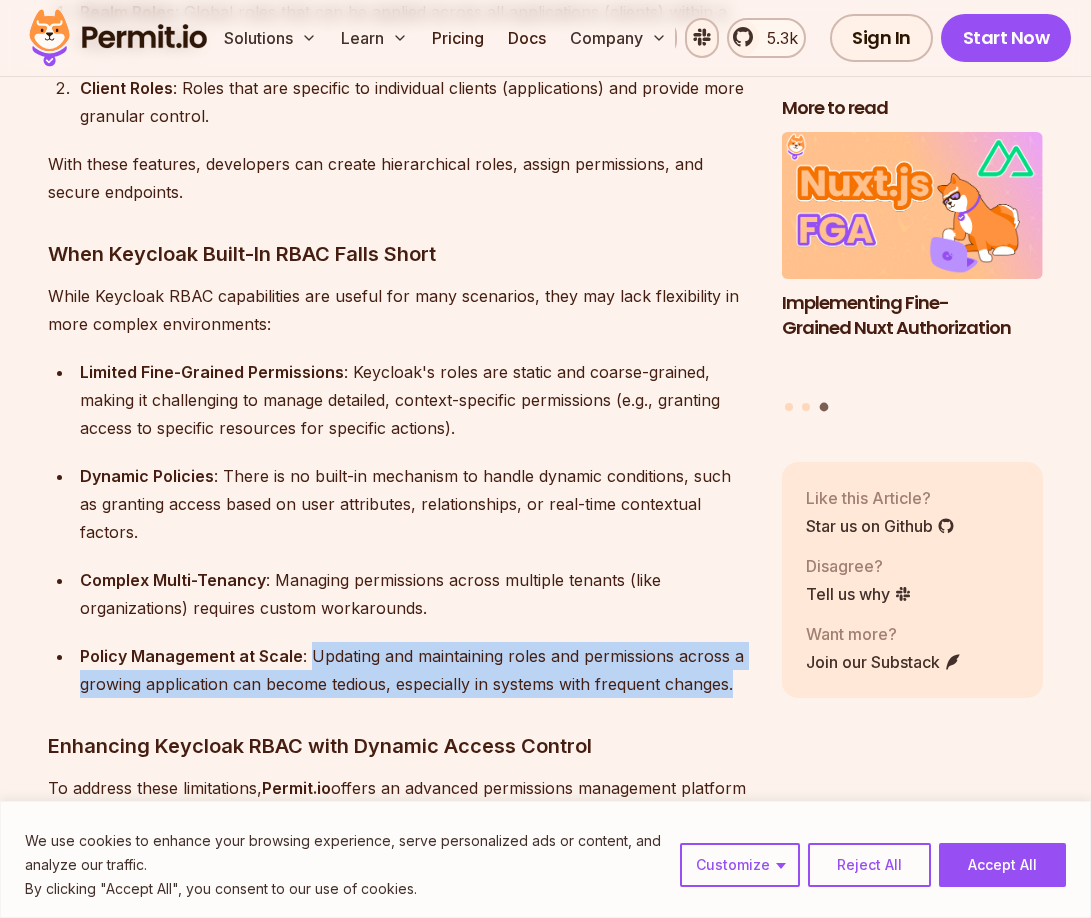 drag, startPoint x: 308, startPoint y: 630, endPoint x: 744, endPoint y: 653, distance: 436.60623 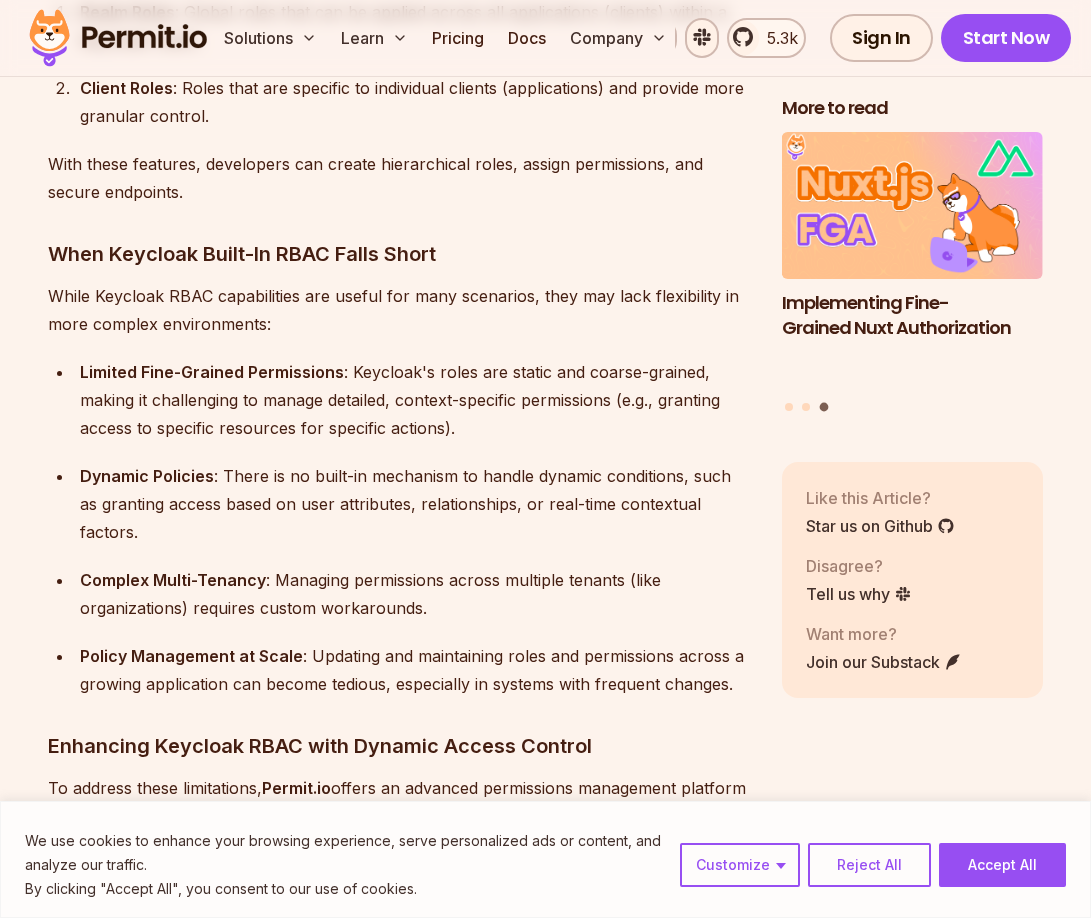 click on "Policy Management at Scale : Updating and maintaining roles and permissions across a growing application can become tedious, especially in systems with frequent changes." at bounding box center [415, 670] 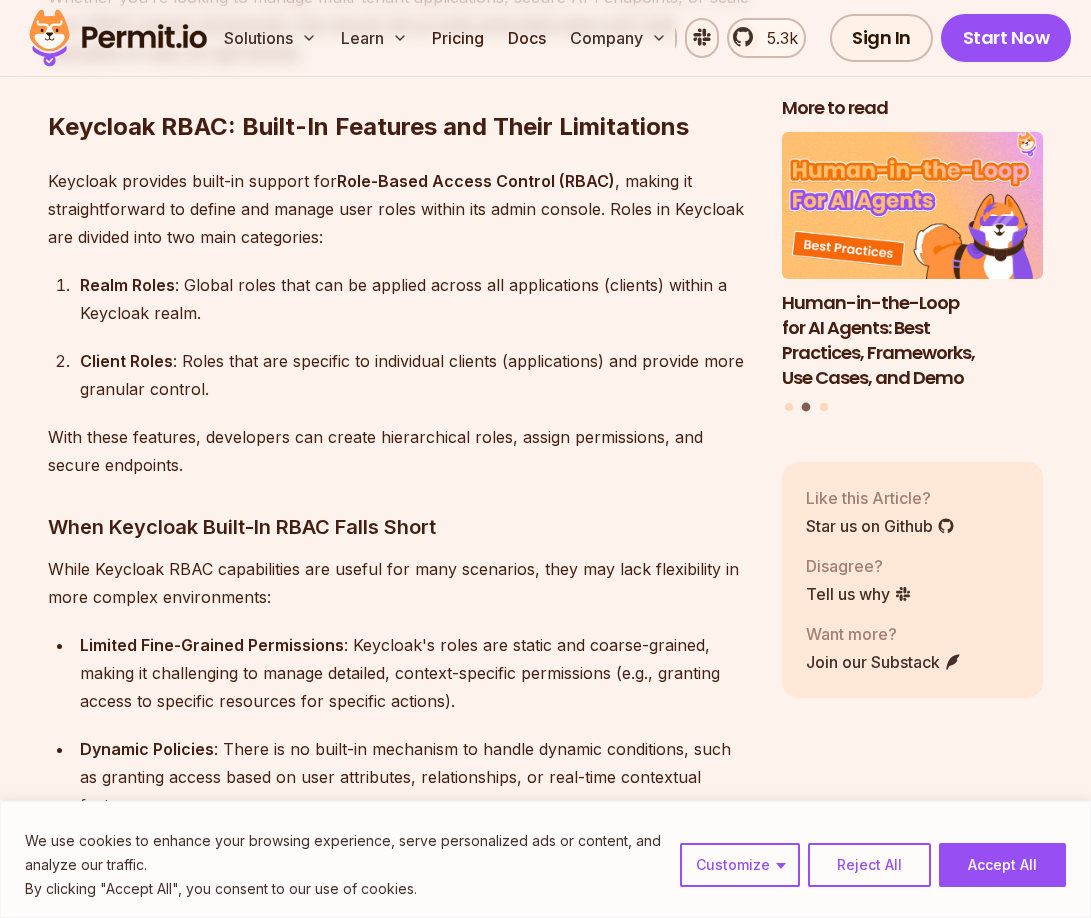 scroll, scrollTop: 1938, scrollLeft: 0, axis: vertical 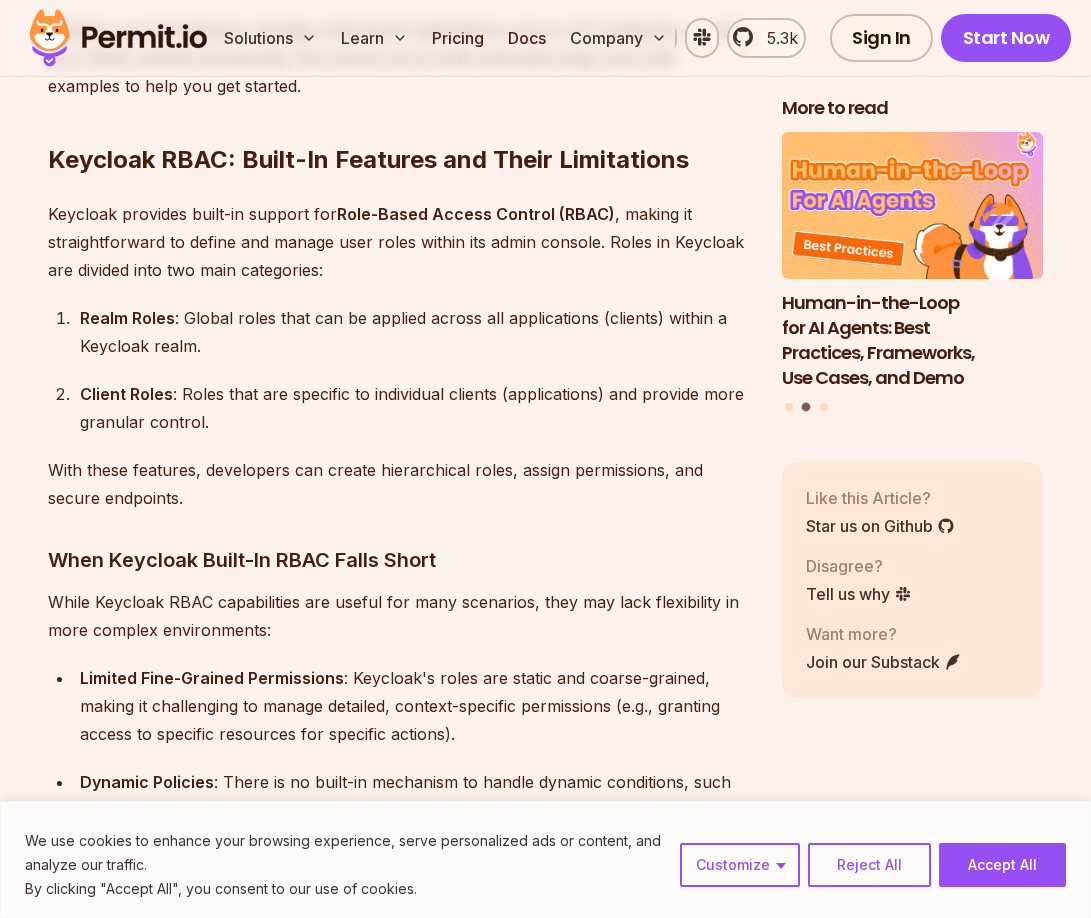 click on "Realm Roles : Global roles that can be applied across all applications (clients) within a Keycloak realm. Client Roles : Roles that are specific to individual clients (applications) and provide more granular control." at bounding box center [399, 370] 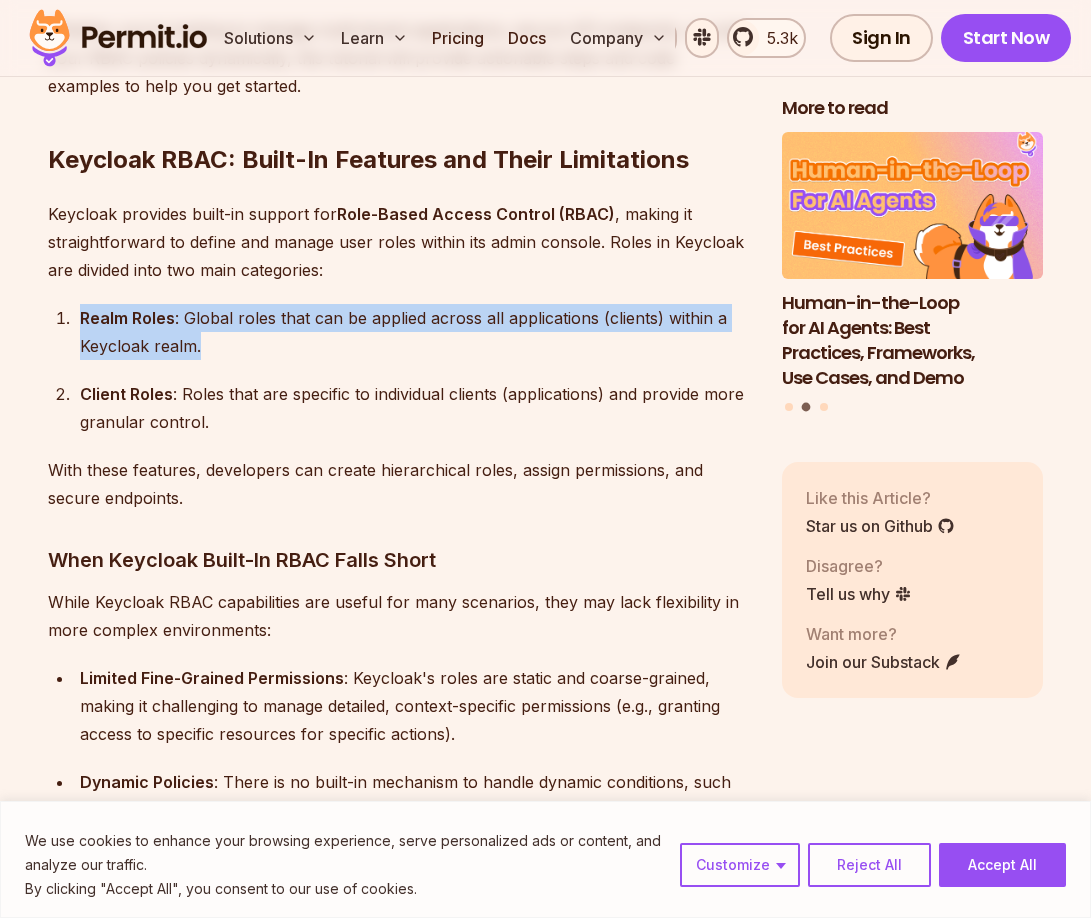 drag, startPoint x: 82, startPoint y: 319, endPoint x: 291, endPoint y: 359, distance: 212.79332 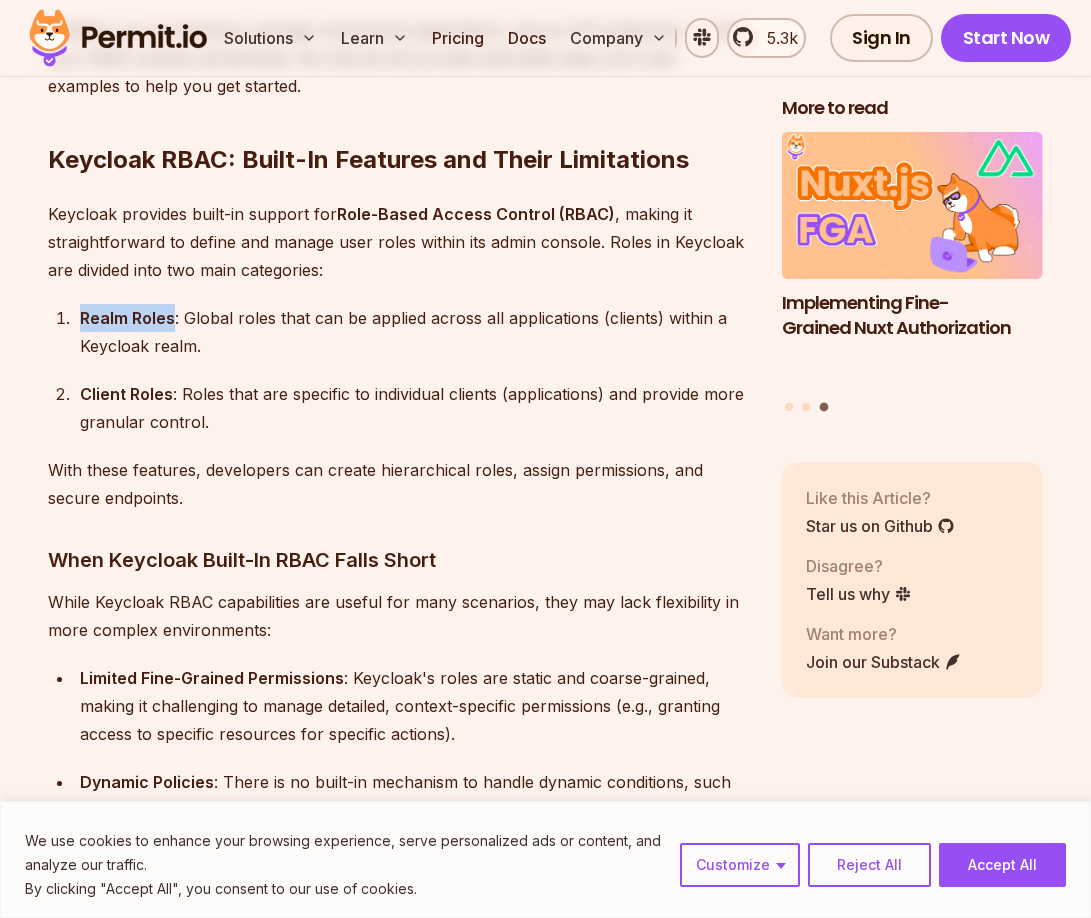 drag, startPoint x: 83, startPoint y: 314, endPoint x: 170, endPoint y: 314, distance: 87 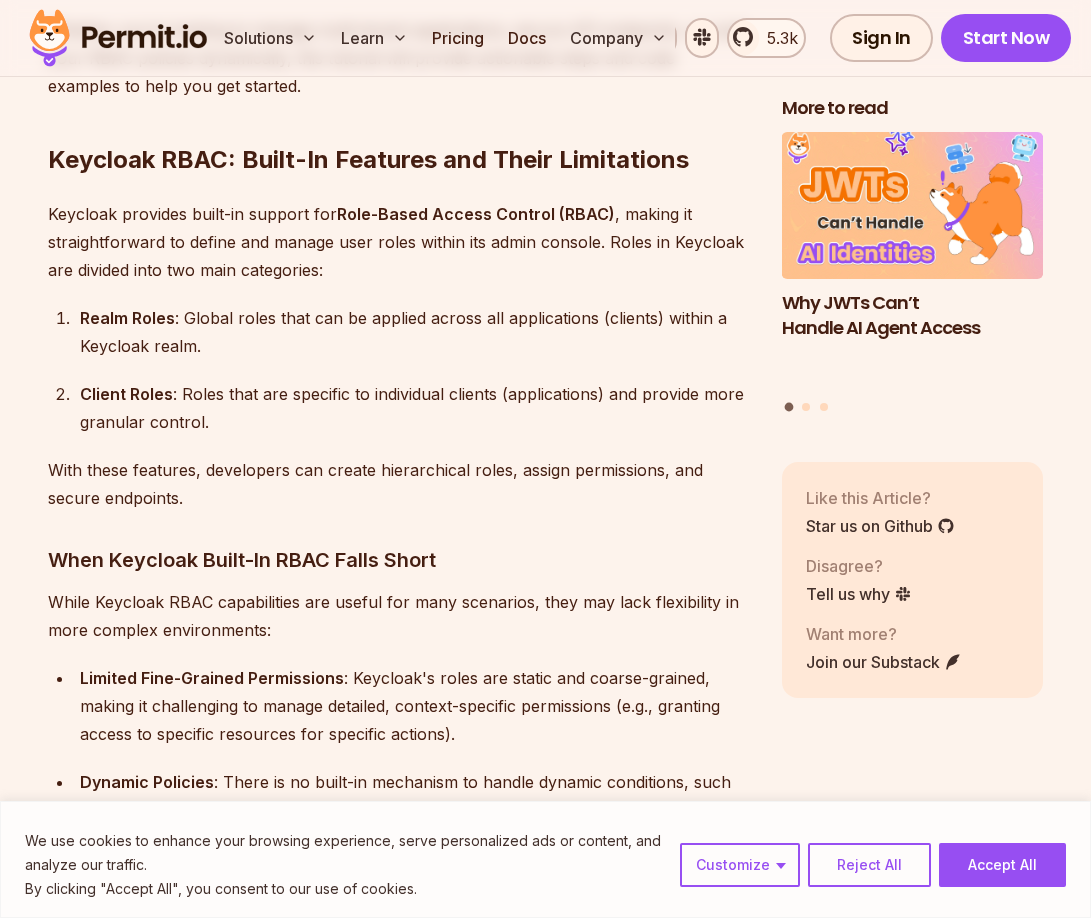 click on "Client Roles" at bounding box center (126, 394) 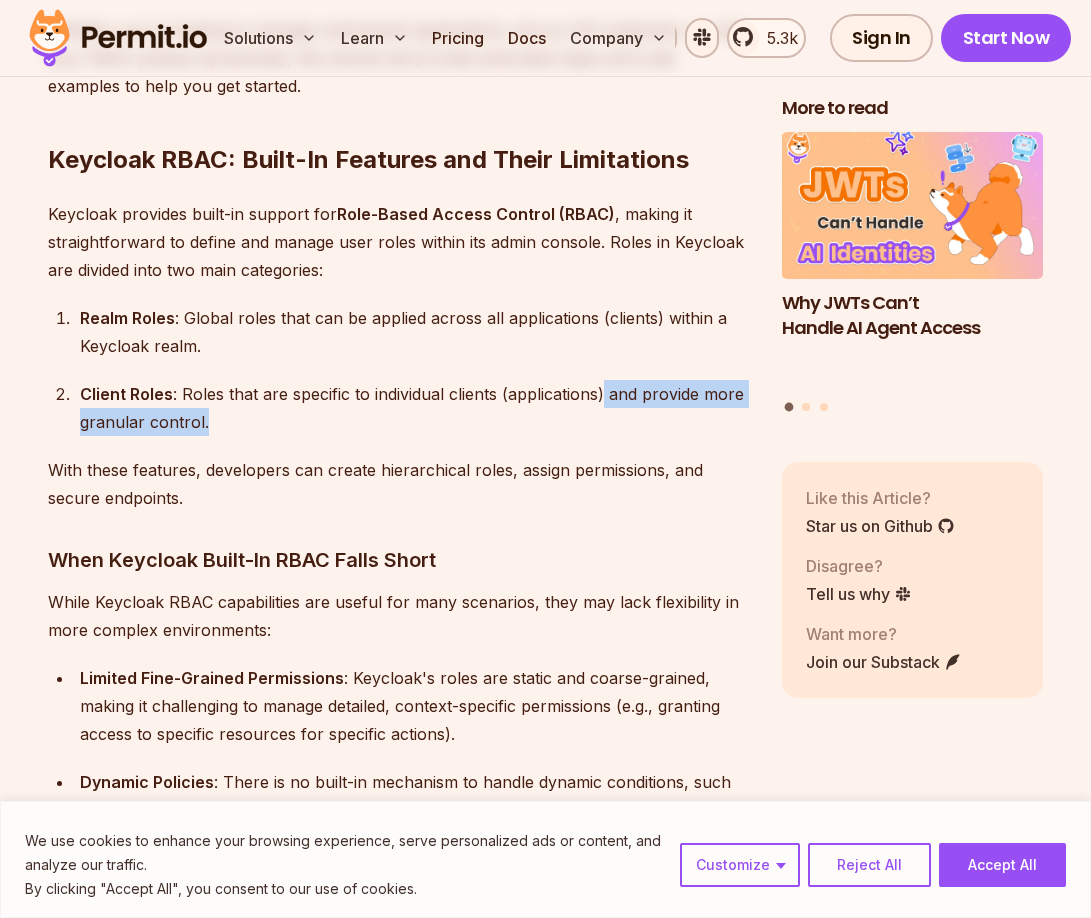 drag, startPoint x: 607, startPoint y: 394, endPoint x: 322, endPoint y: 424, distance: 286.5746 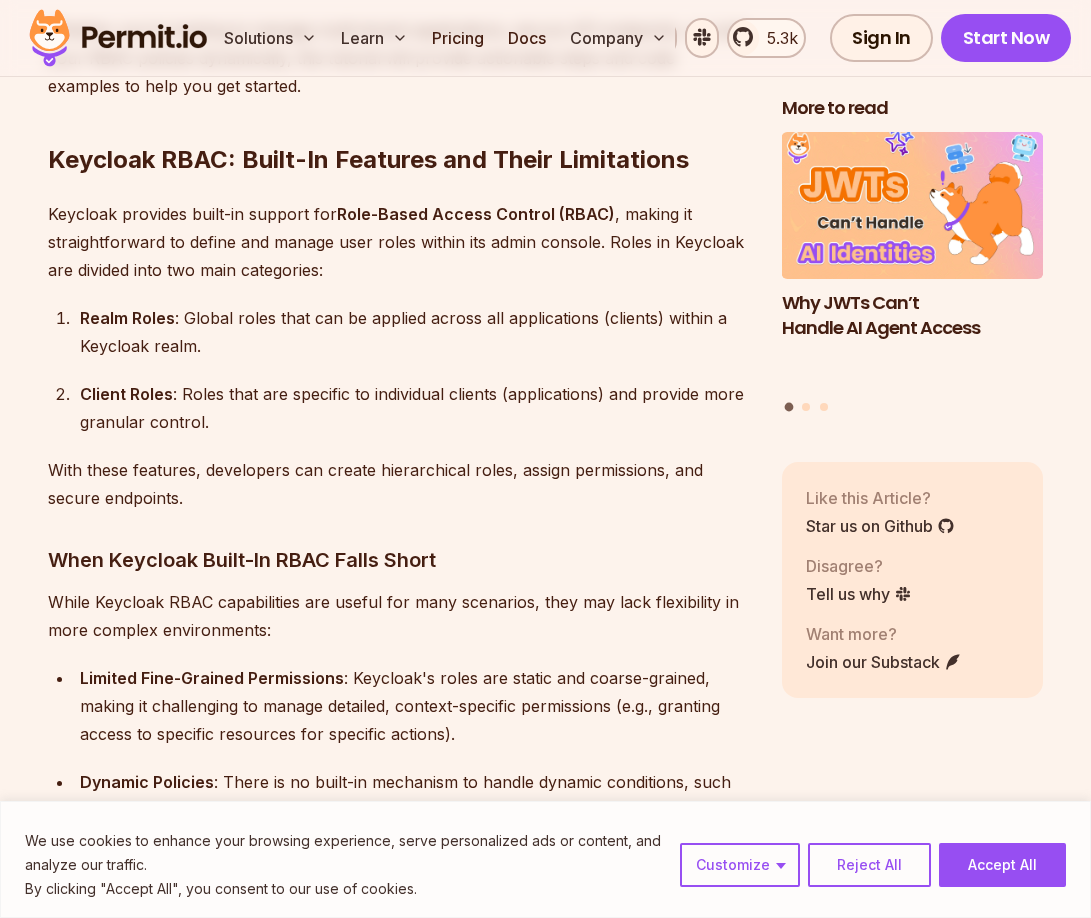 click on "Client Roles : Roles that are specific to individual clients (applications) and provide more granular control." at bounding box center (415, 408) 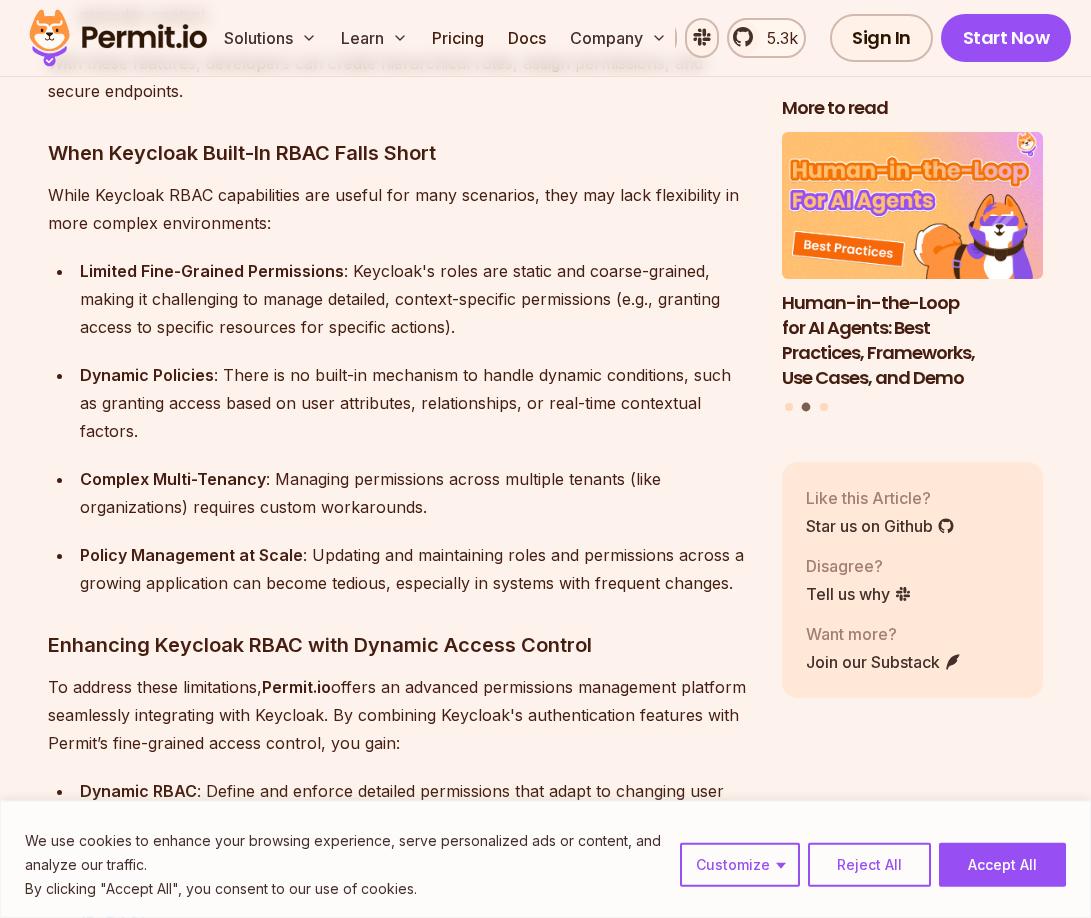 scroll, scrollTop: 2346, scrollLeft: 0, axis: vertical 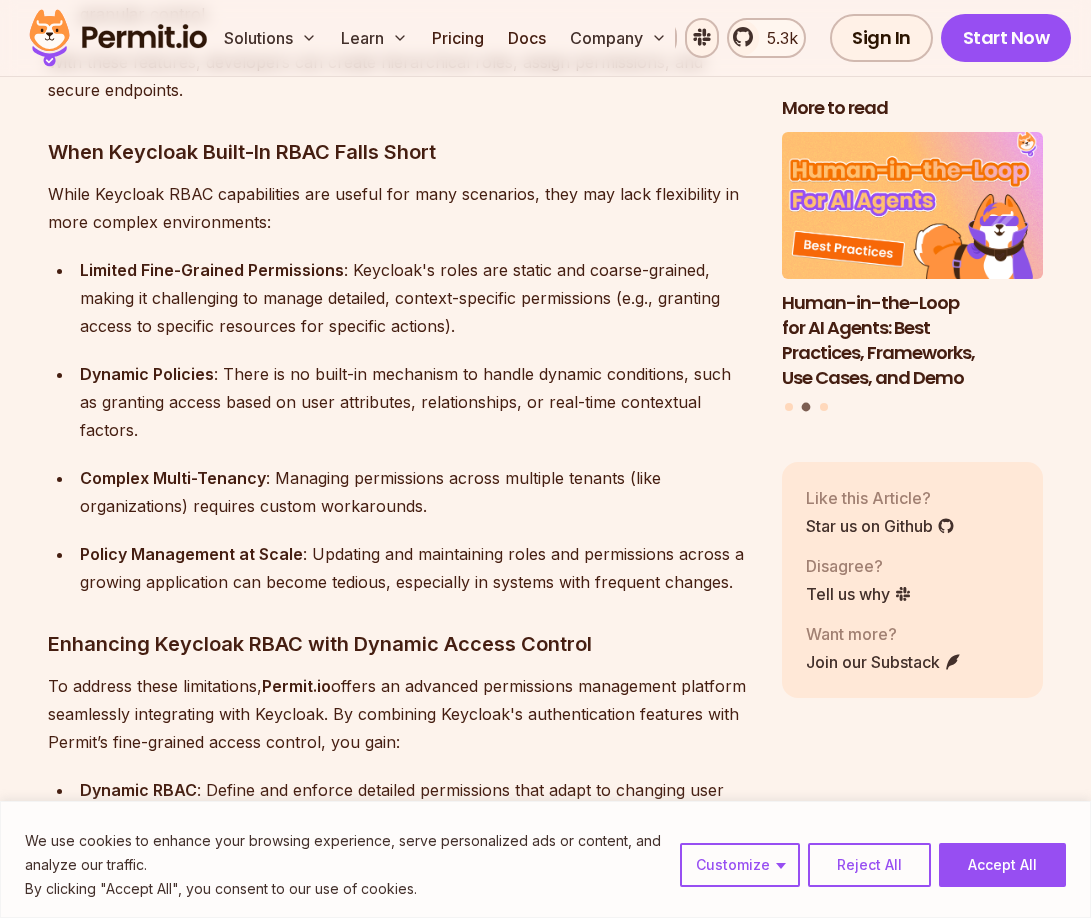 click on "Limited Fine-Grained Permissions : Keycloak's roles are static and coarse-grained, making it challenging to manage detailed, context-specific permissions (e.g., granting access to specific resources for specific actions)." at bounding box center [415, 298] 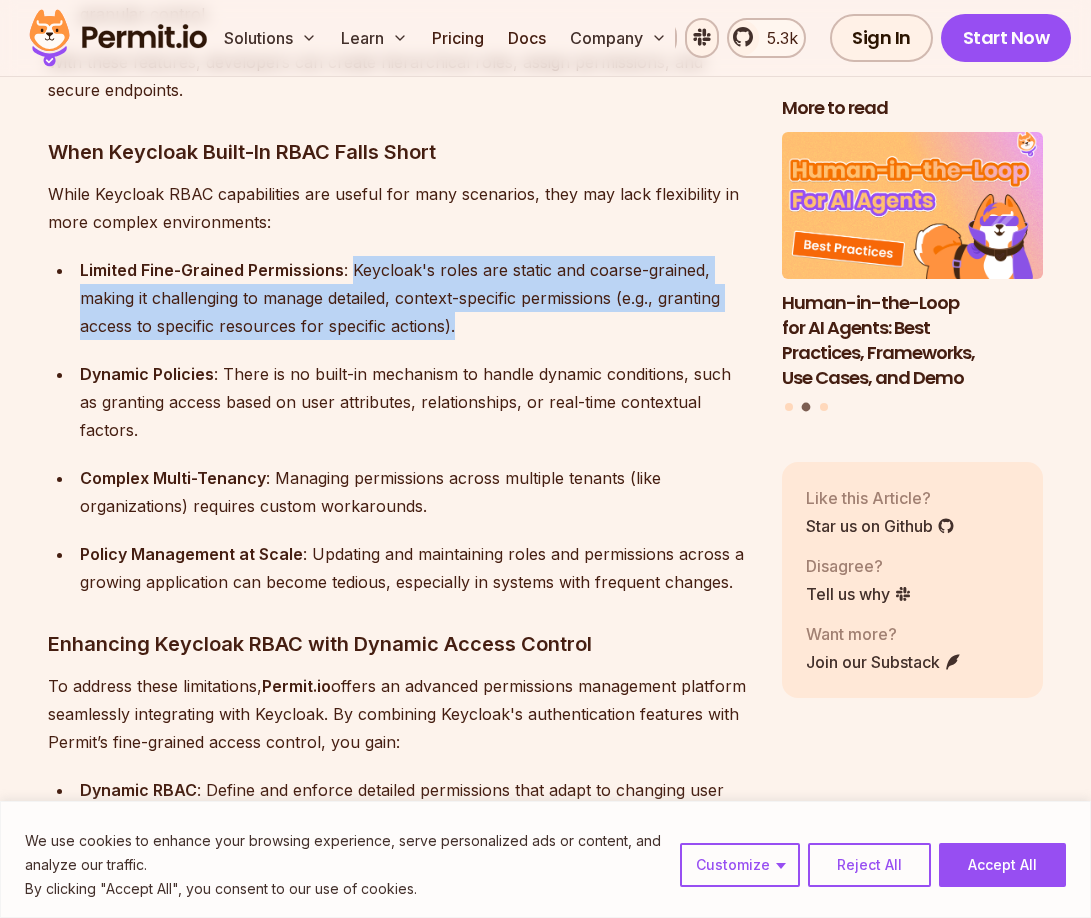 drag, startPoint x: 351, startPoint y: 271, endPoint x: 456, endPoint y: 323, distance: 117.170815 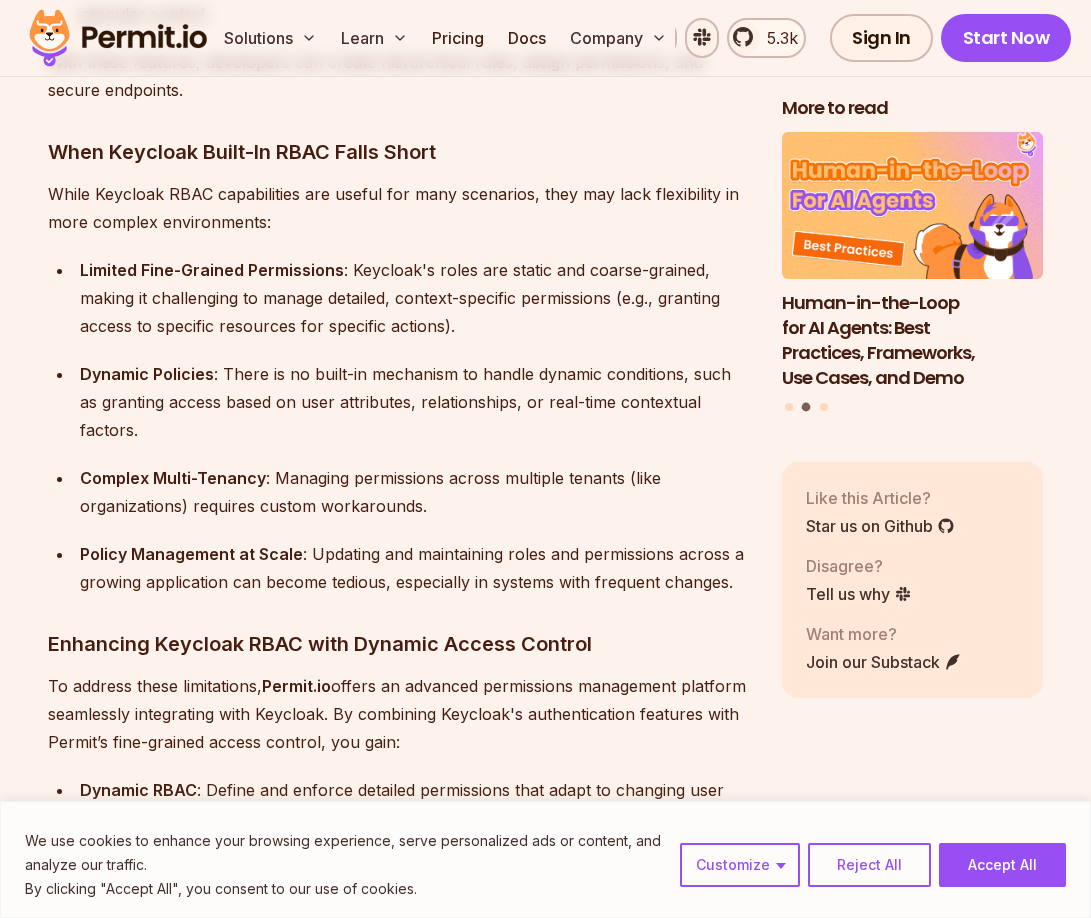 drag, startPoint x: 444, startPoint y: 354, endPoint x: 417, endPoint y: 357, distance: 27.166155 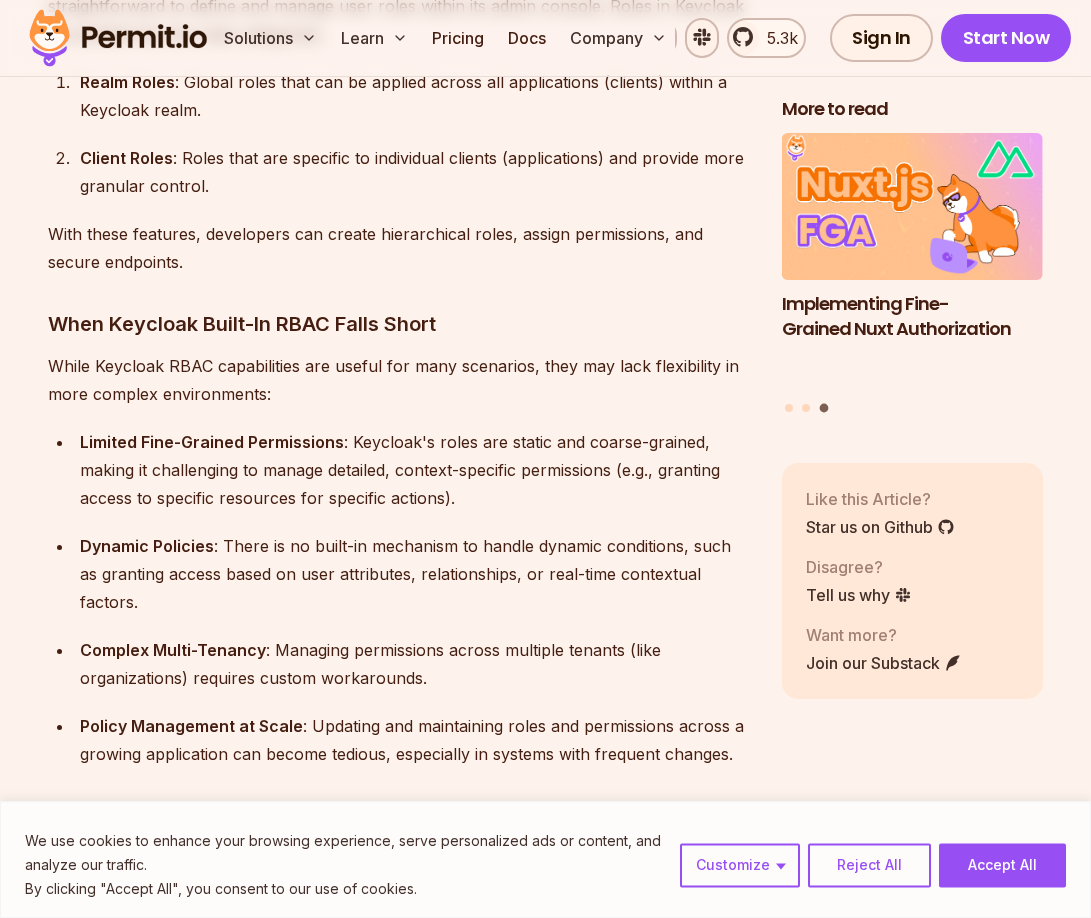 scroll, scrollTop: 1938, scrollLeft: 0, axis: vertical 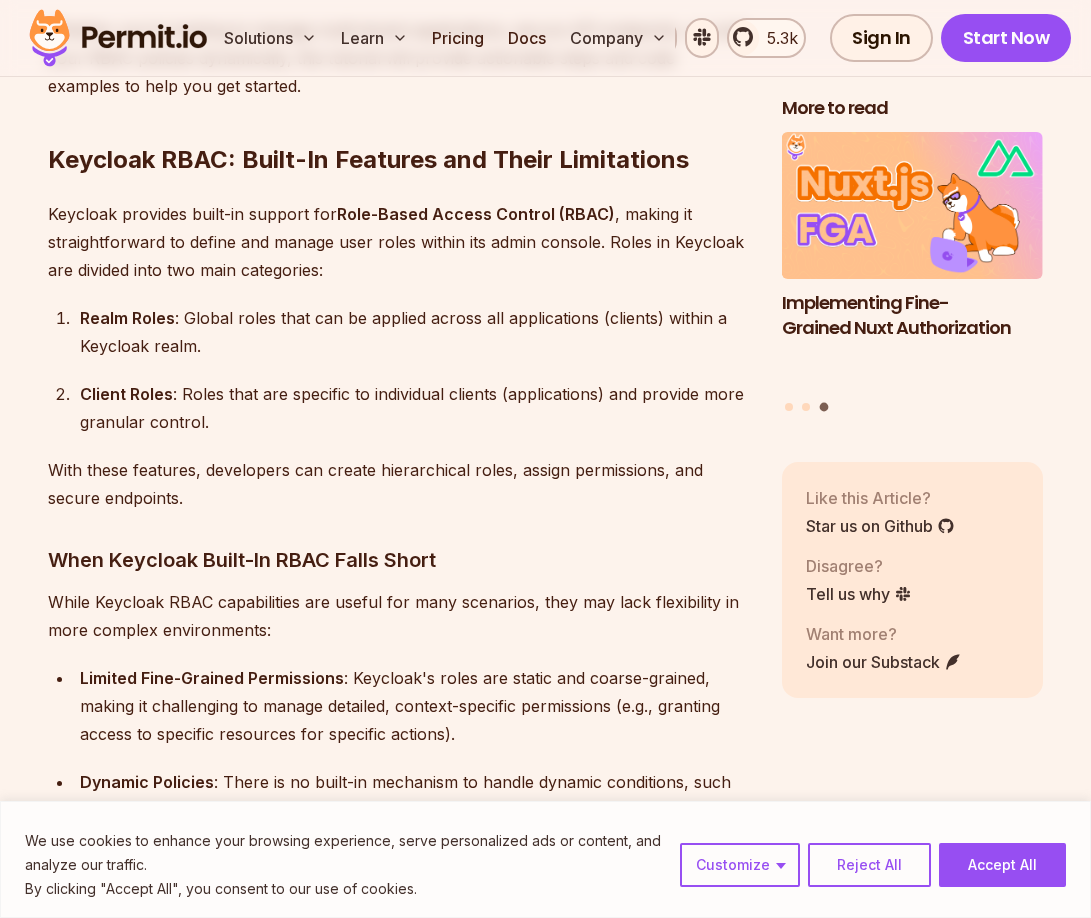 click on "Client Roles : Roles that are specific to individual clients (applications) and provide more granular control." at bounding box center [412, 408] 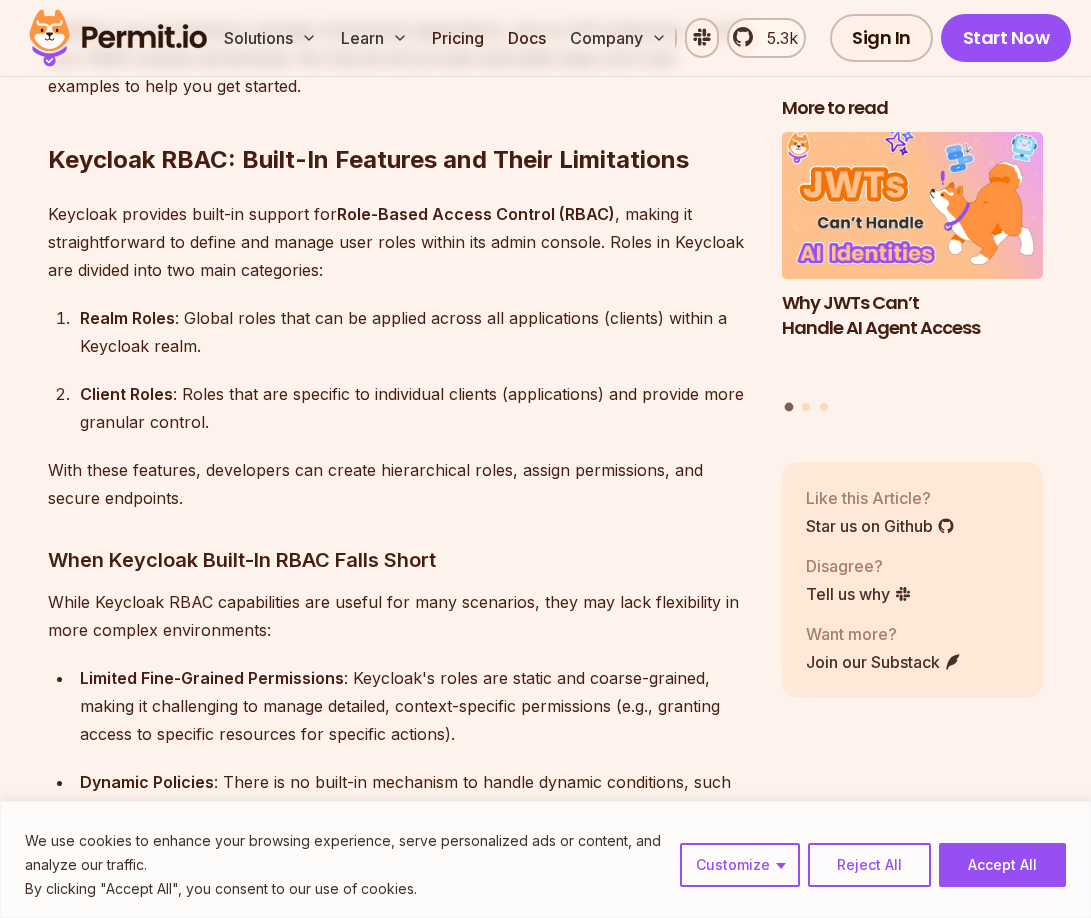 click on "Dynamic Policies : There is no built-in mechanism to handle dynamic conditions, such as granting access based on user attributes, relationships, or real-time contextual factors." at bounding box center [415, 810] 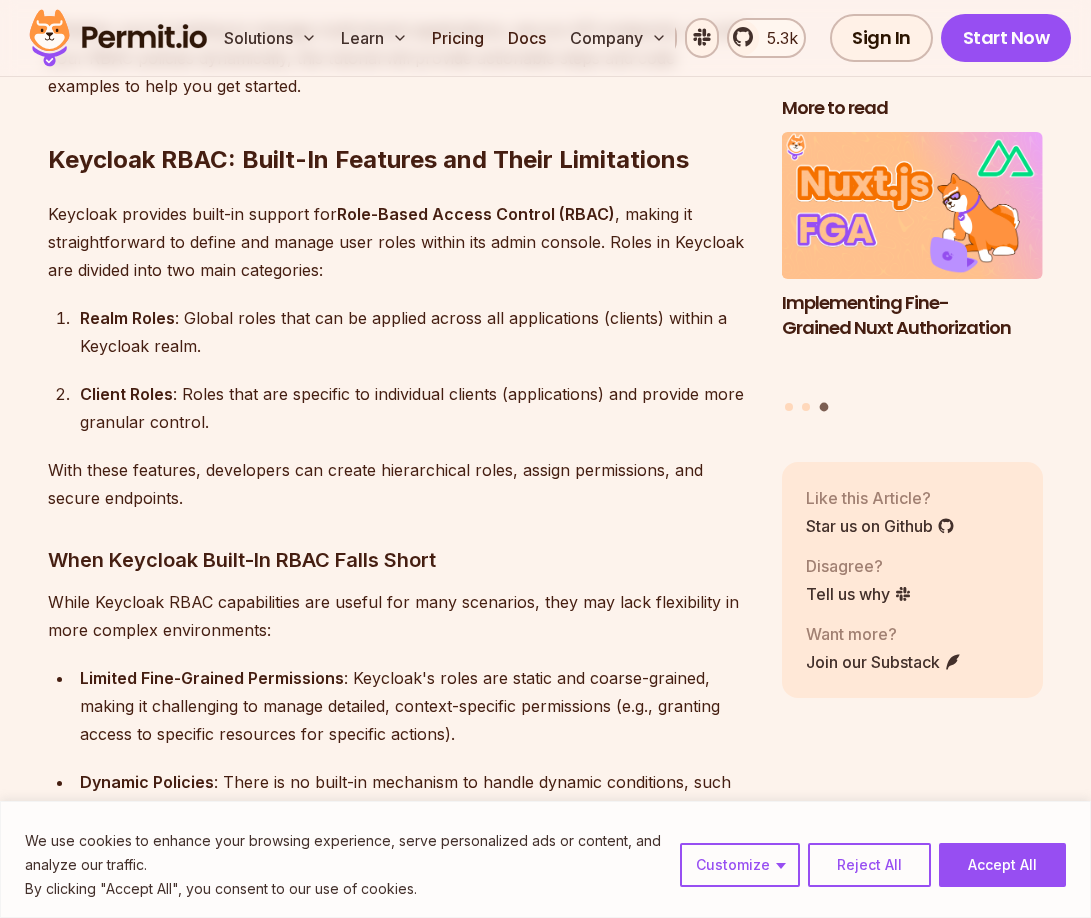 click on "We use cookies to enhance your browsing experience, serve personalized ads or content, and analyze our traffic.
By clicking "Accept All", you consent to our use of cookies.        Customize   Reject All   Accept All" at bounding box center [545, 859] 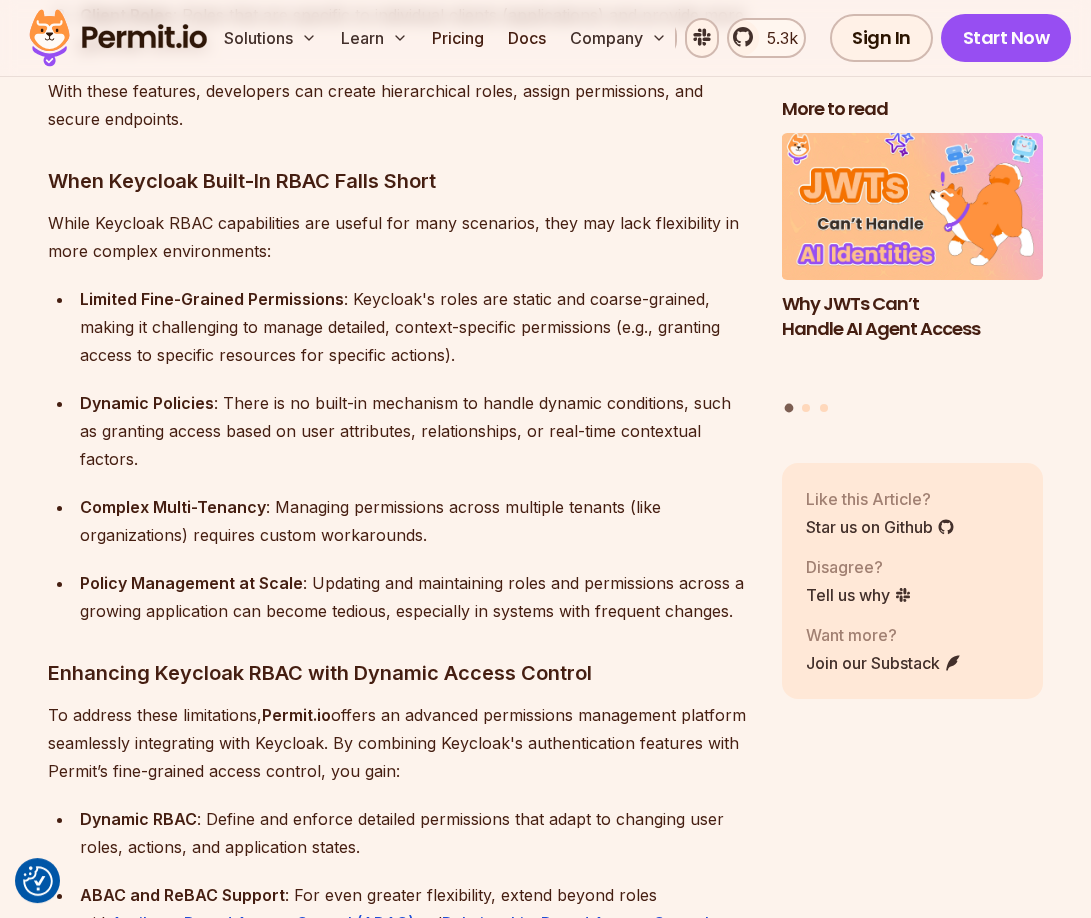 scroll, scrollTop: 2448, scrollLeft: 0, axis: vertical 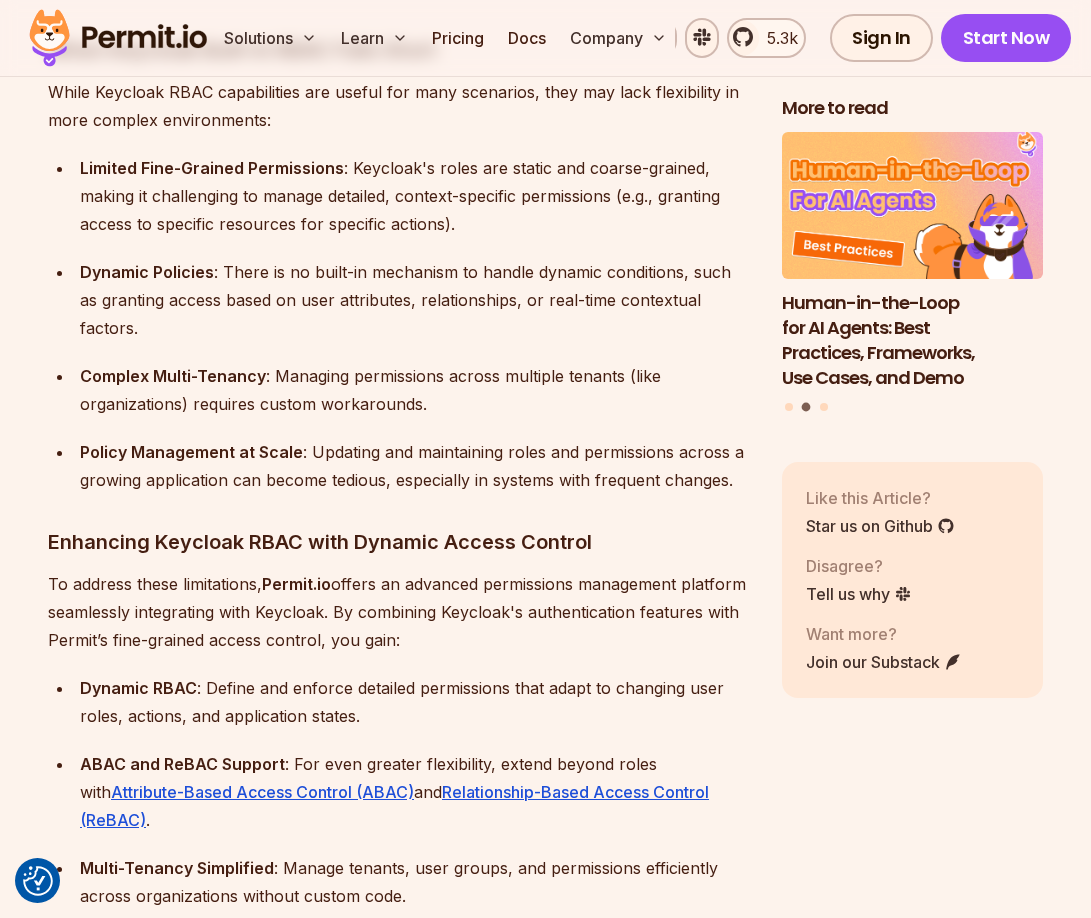 click on "To address these limitations,  Permit.io  offers an advanced permissions management platform seamlessly integrating with Keycloak. By combining Keycloak's authentication features with Permit’s fine-grained access control, you gain:" at bounding box center (399, 612) 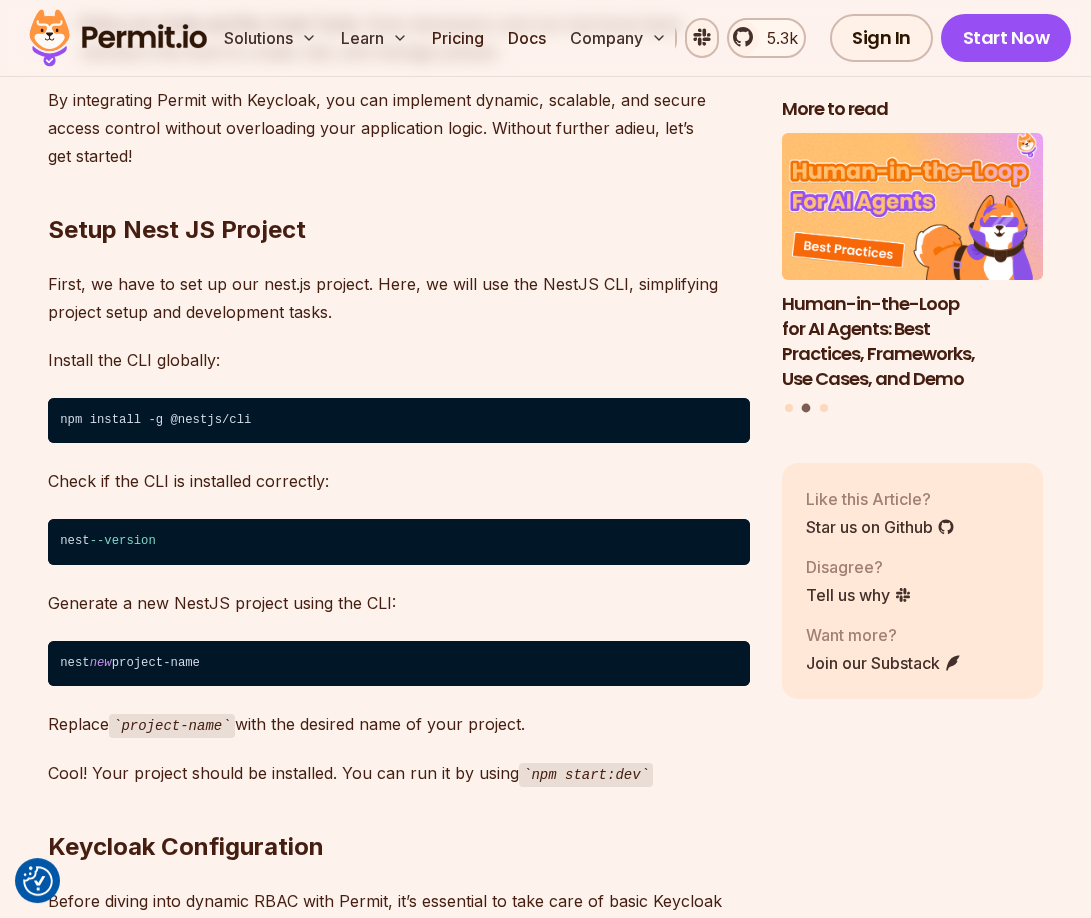 scroll, scrollTop: 3468, scrollLeft: 0, axis: vertical 